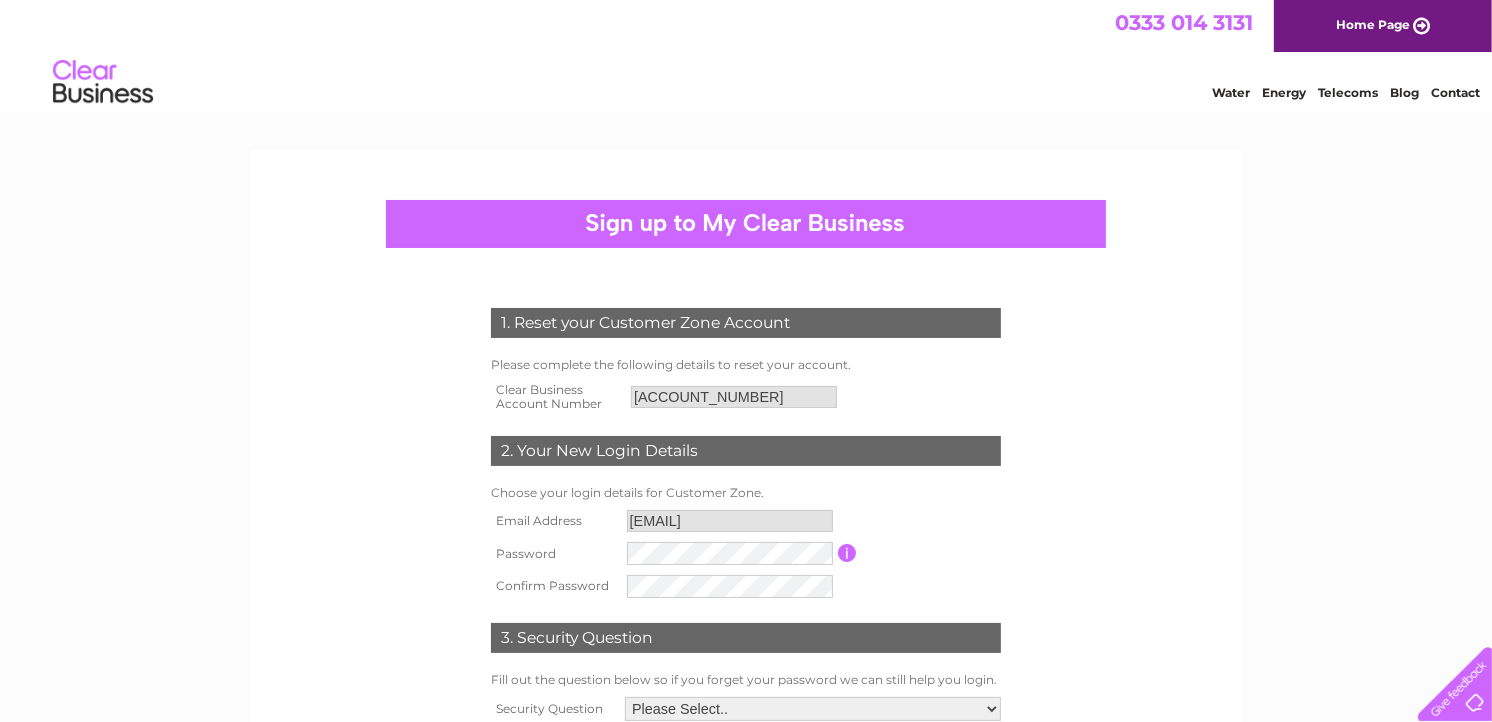 scroll, scrollTop: 0, scrollLeft: 0, axis: both 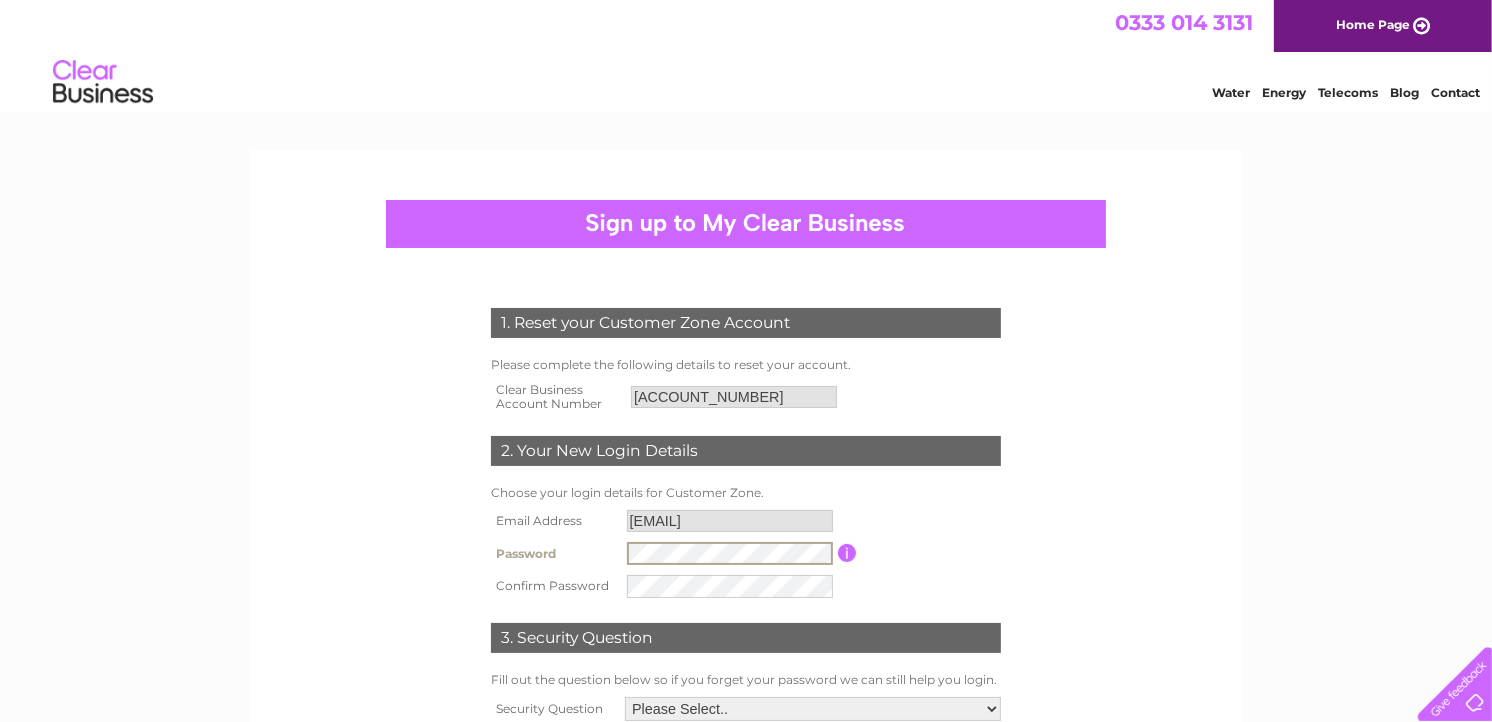 click at bounding box center [730, 553] 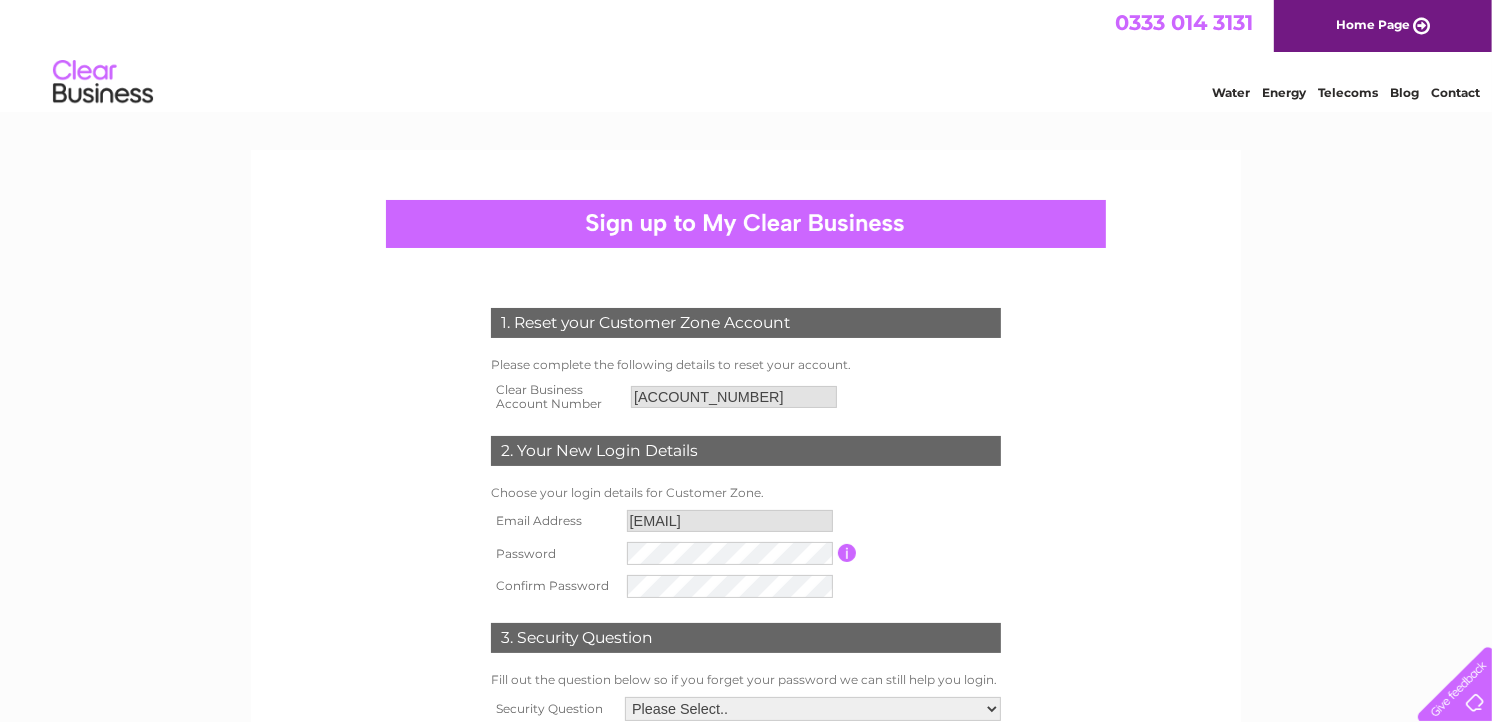 click on "1. Reset your Customer Zone Account
Please complete the following details to reset your account.
Clear Business Account Number
30304286
2. Your New Login Details
Choose your login details for Customer Zone." at bounding box center [746, 557] 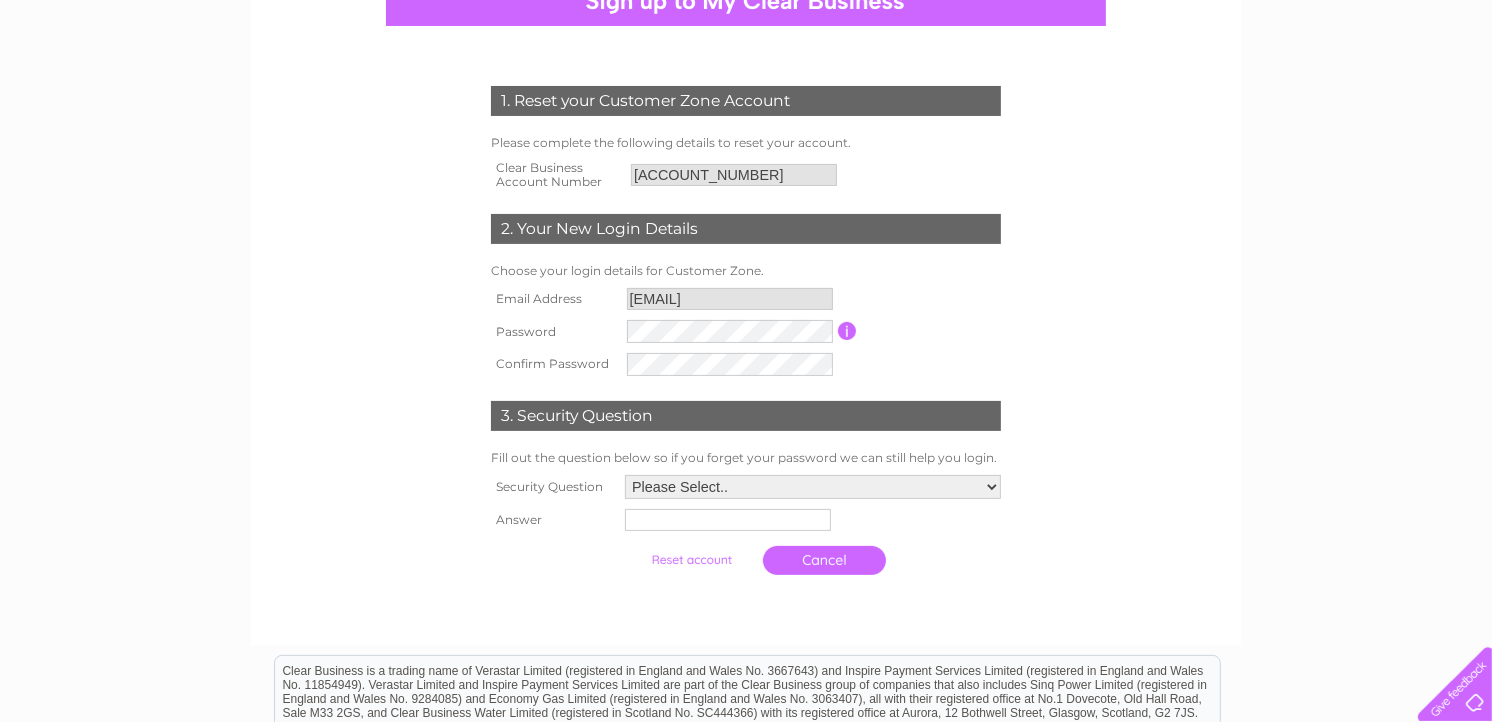 drag, startPoint x: 755, startPoint y: 625, endPoint x: 557, endPoint y: 421, distance: 284.28857 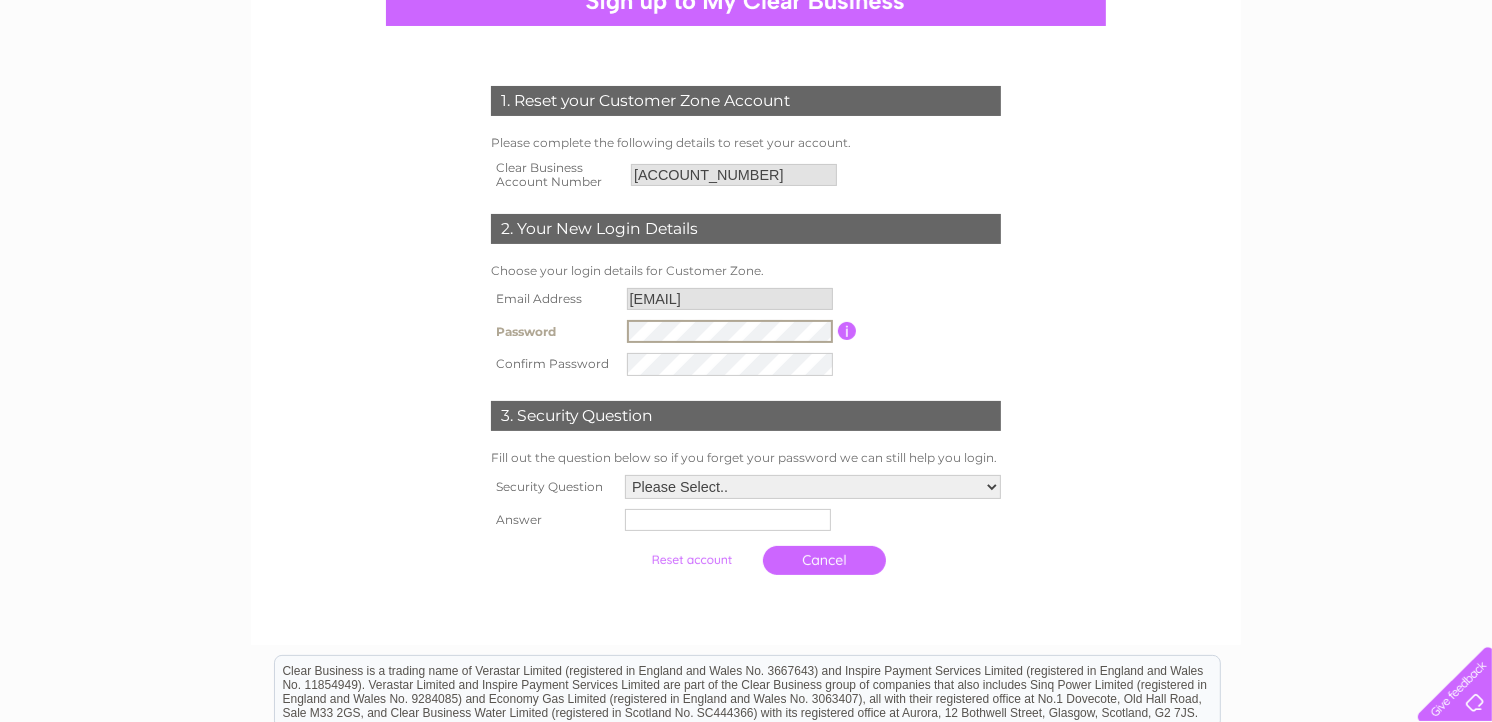 drag, startPoint x: 710, startPoint y: 388, endPoint x: 1203, endPoint y: 308, distance: 499.4487 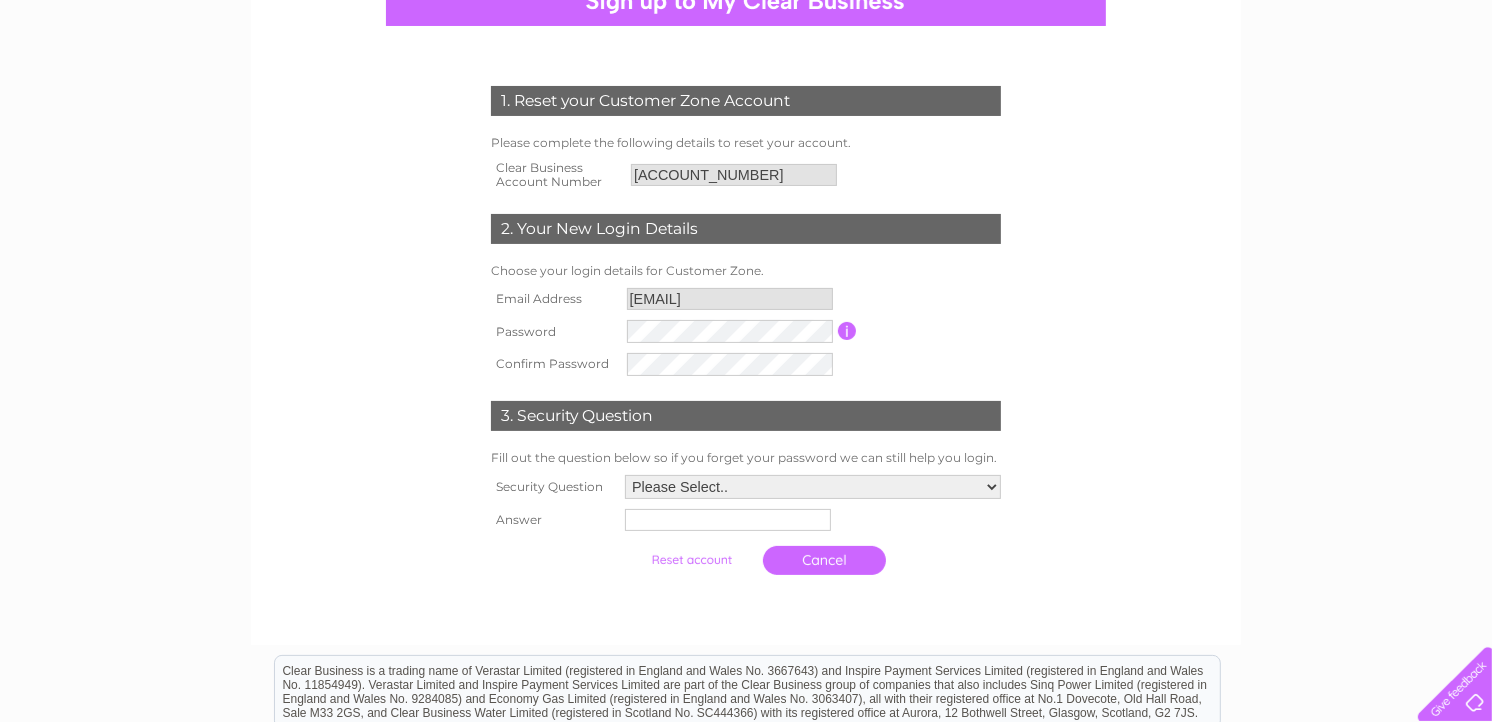 drag, startPoint x: 663, startPoint y: 345, endPoint x: 1213, endPoint y: 285, distance: 553.26306 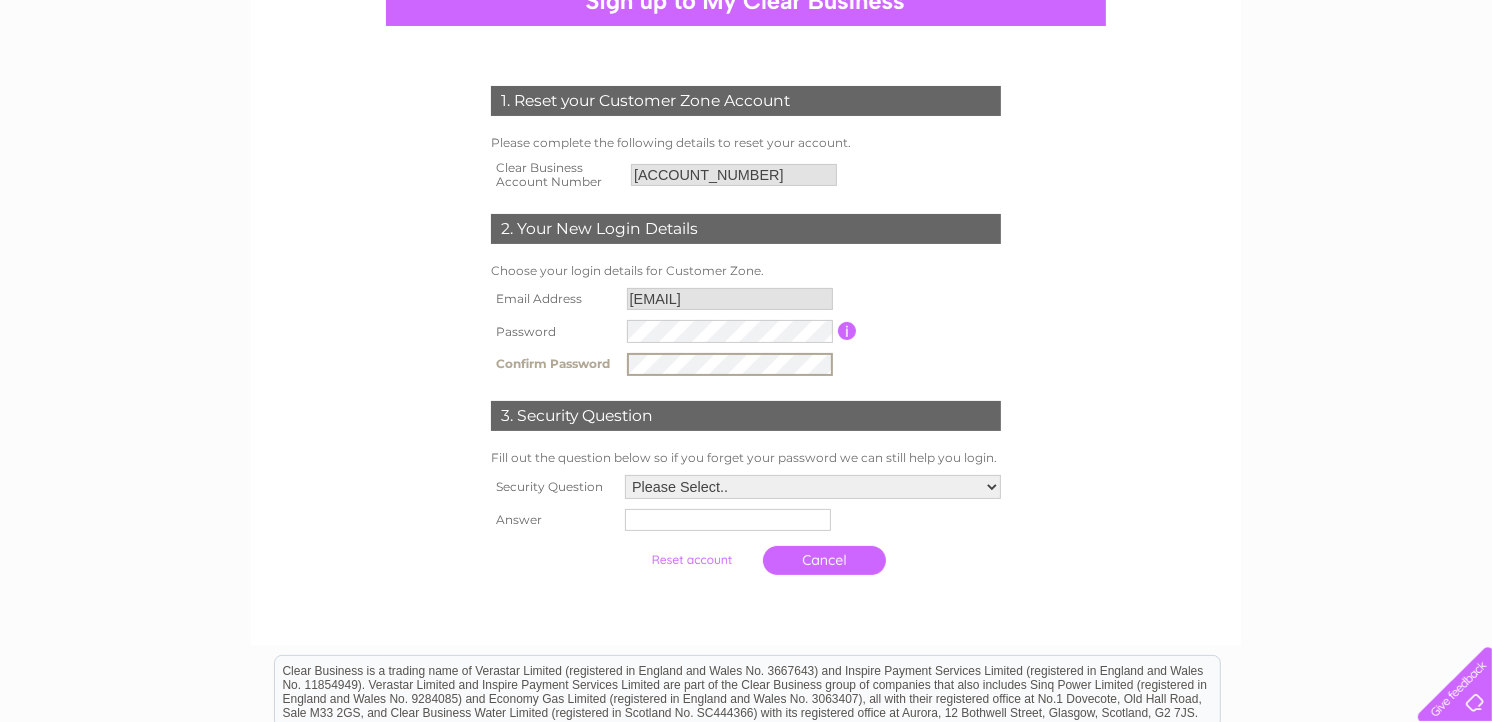 click at bounding box center [819, 332] 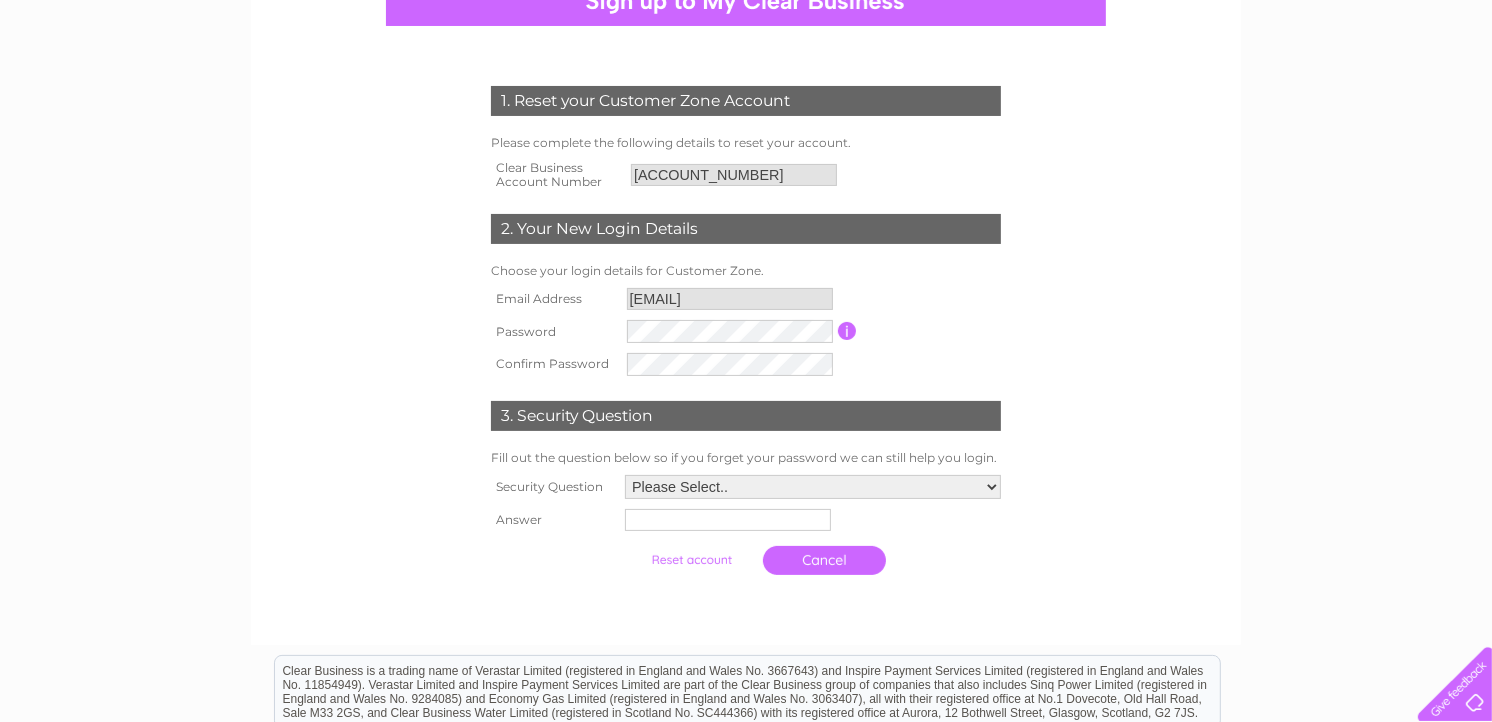 scroll, scrollTop: 333, scrollLeft: 0, axis: vertical 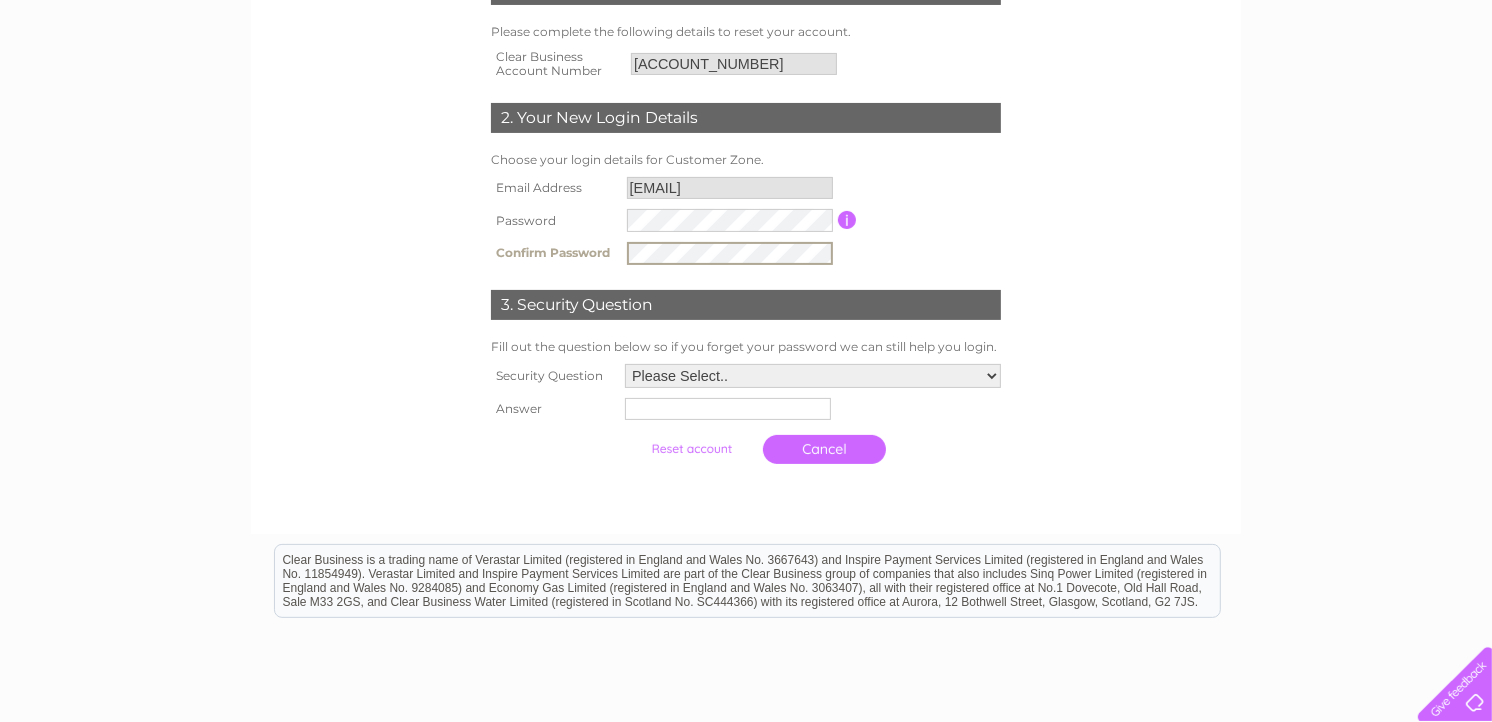 click on "Please Select..
In what town or city was your first job?
In what town or city did you meet your spouse/partner?
In what town or city did your mother and father meet?
What street did you live on as a child?
What was the name of your first pet?
Who was your childhood hero?" at bounding box center [813, 376] 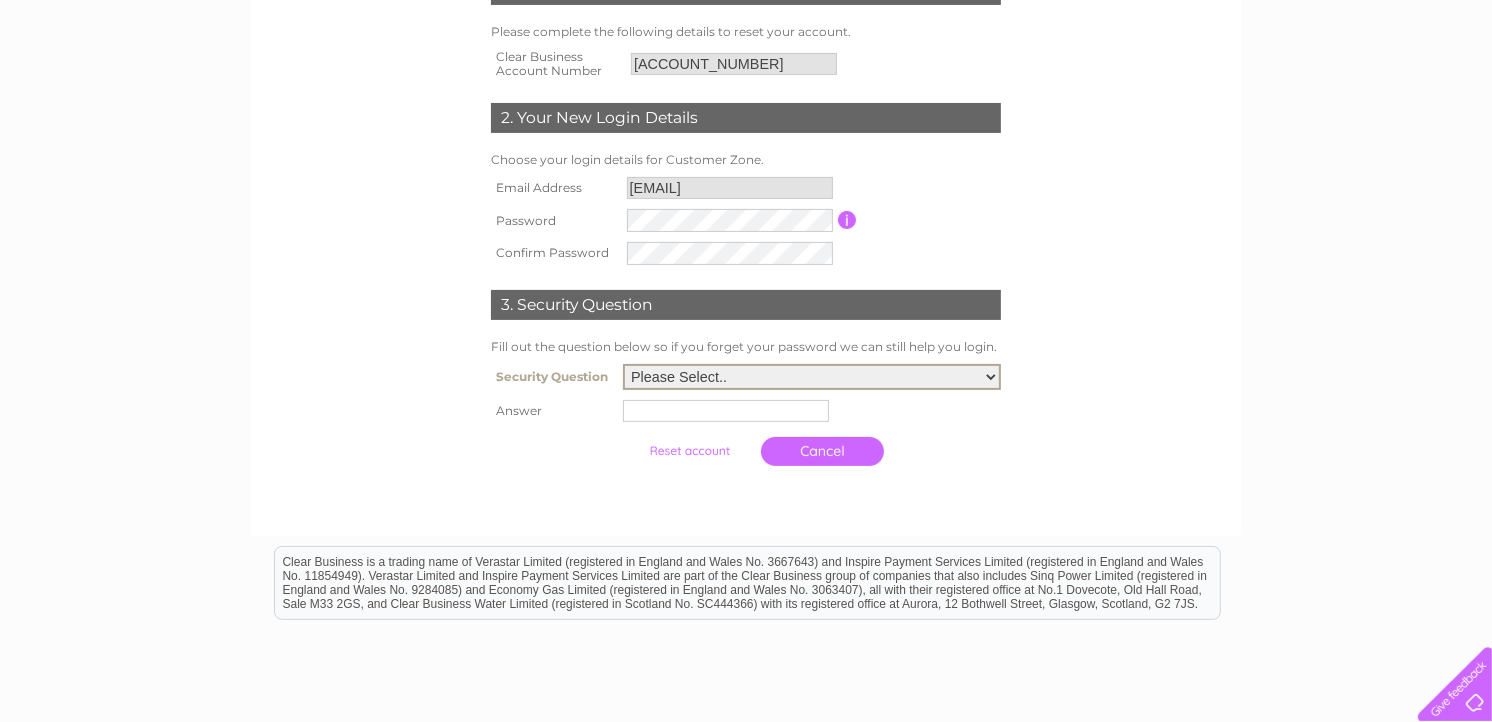 select on "1" 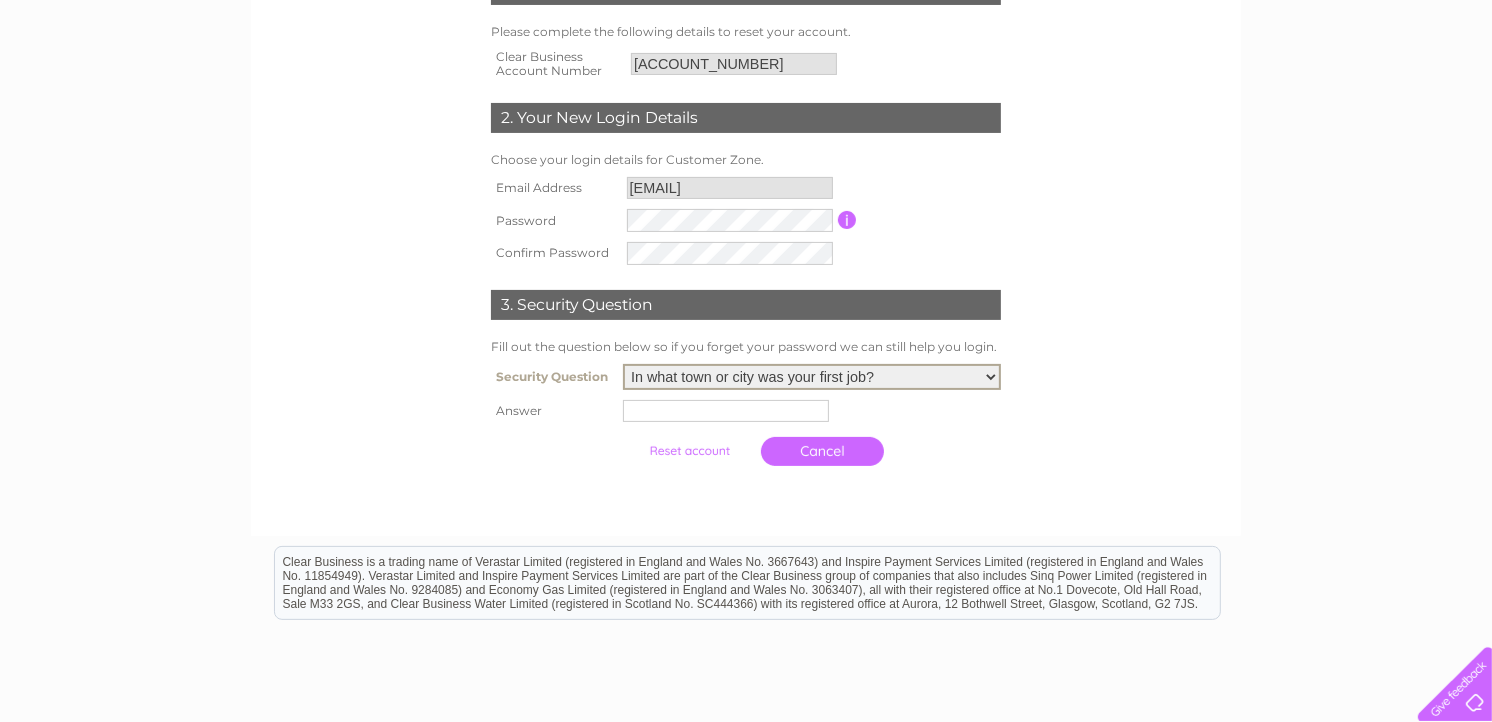 drag, startPoint x: 653, startPoint y: 405, endPoint x: 672, endPoint y: 405, distance: 19 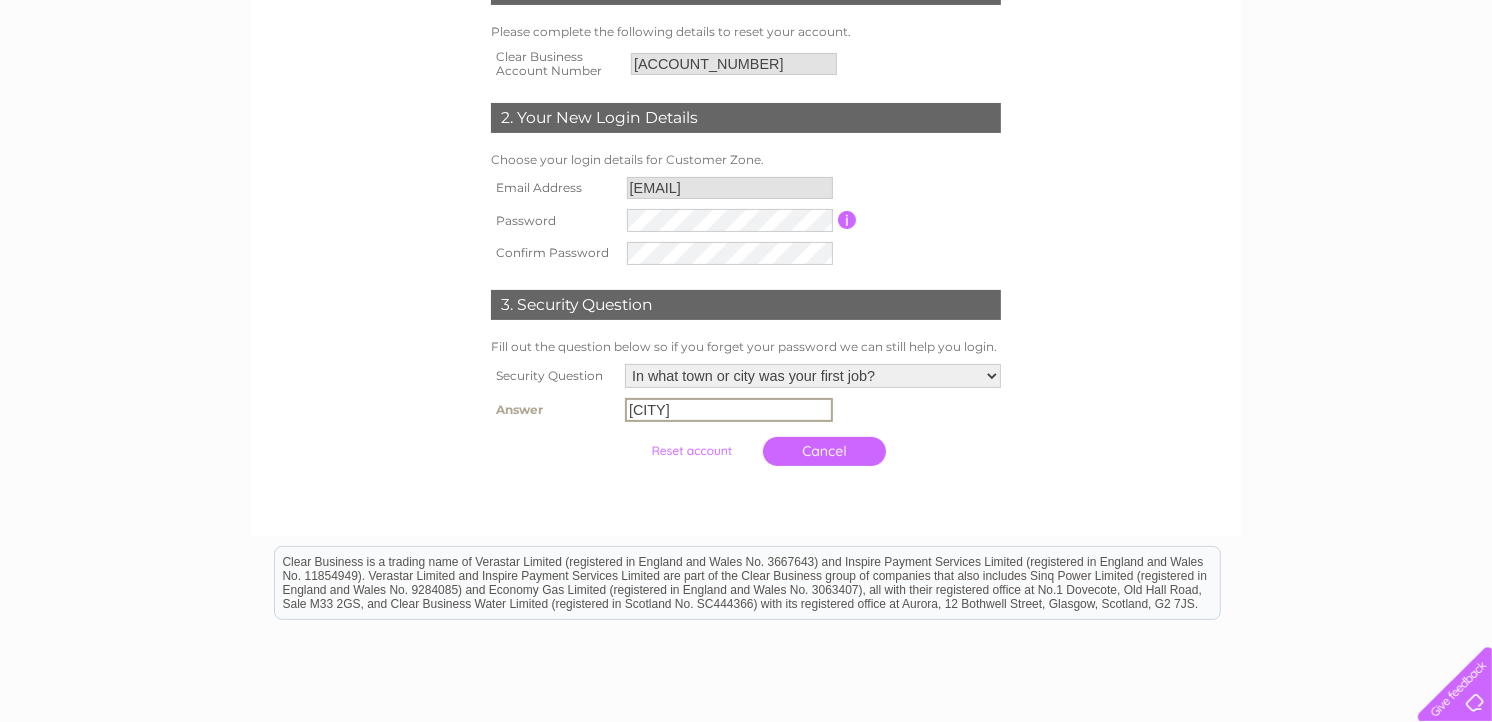 type on "Edinburgh" 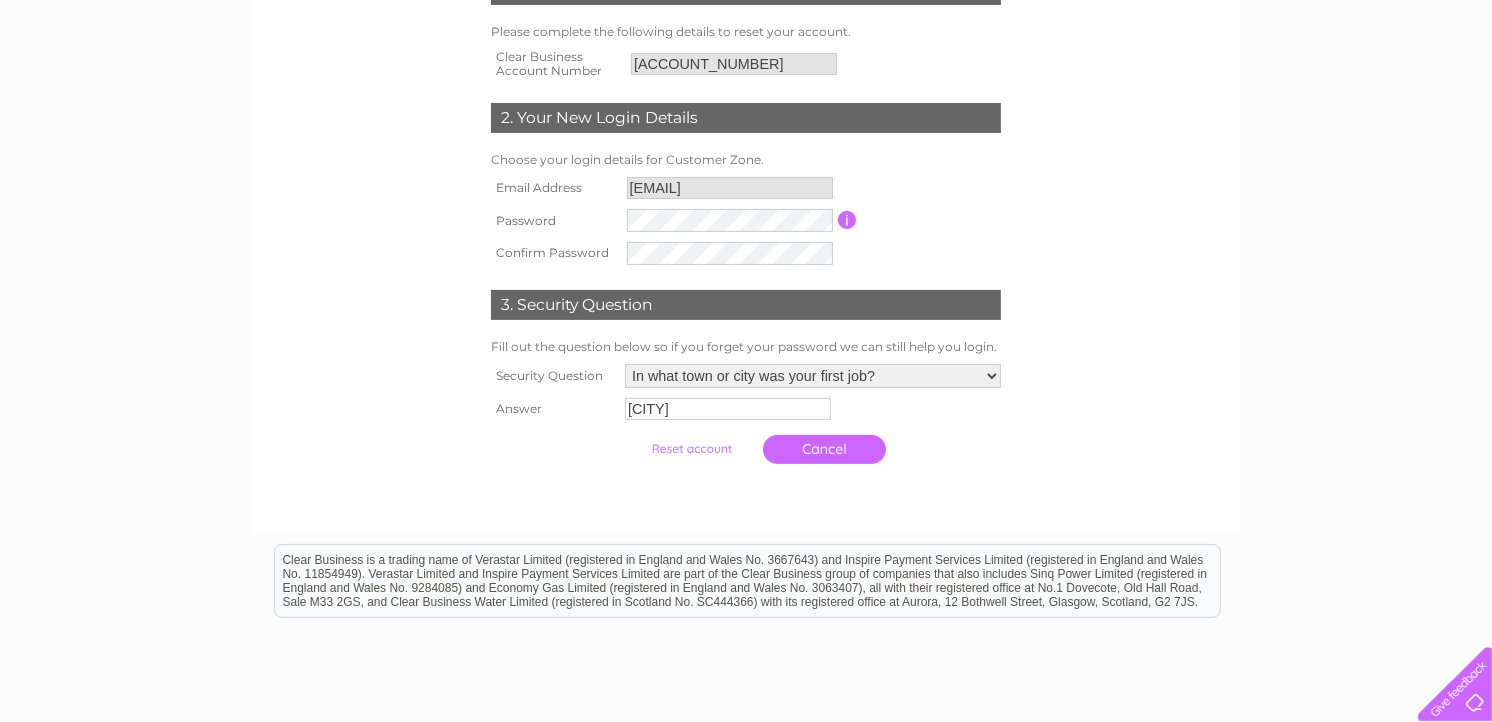 click on "Cancel" at bounding box center [824, 449] 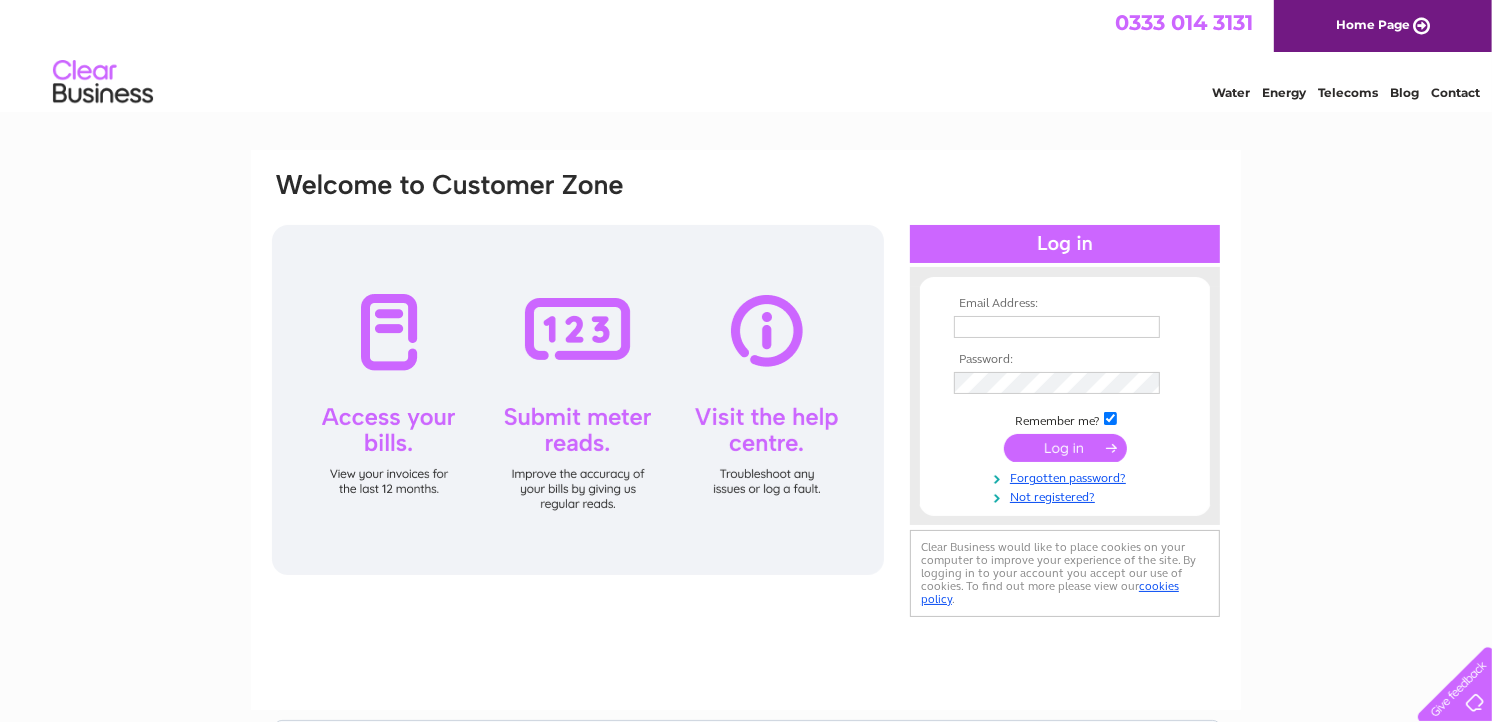 scroll, scrollTop: 0, scrollLeft: 0, axis: both 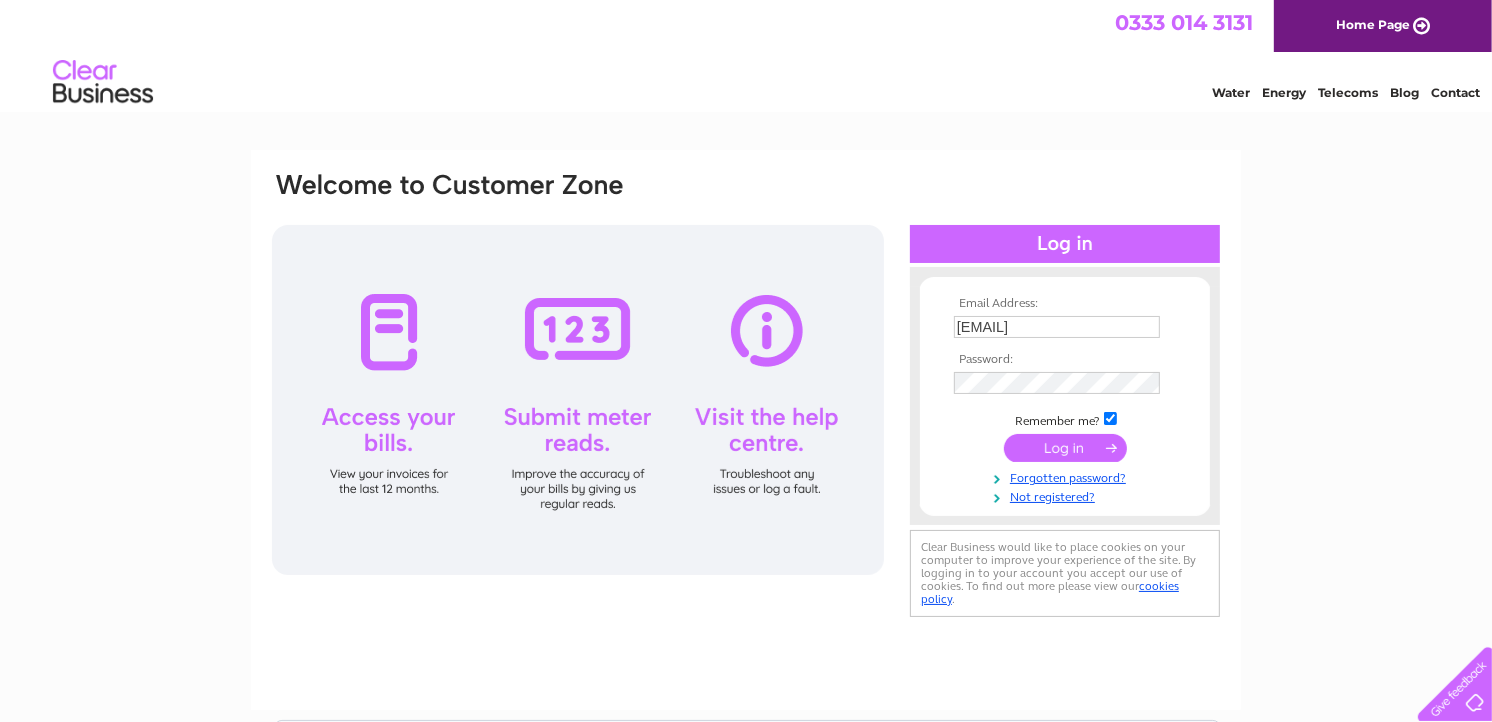 click at bounding box center [1065, 448] 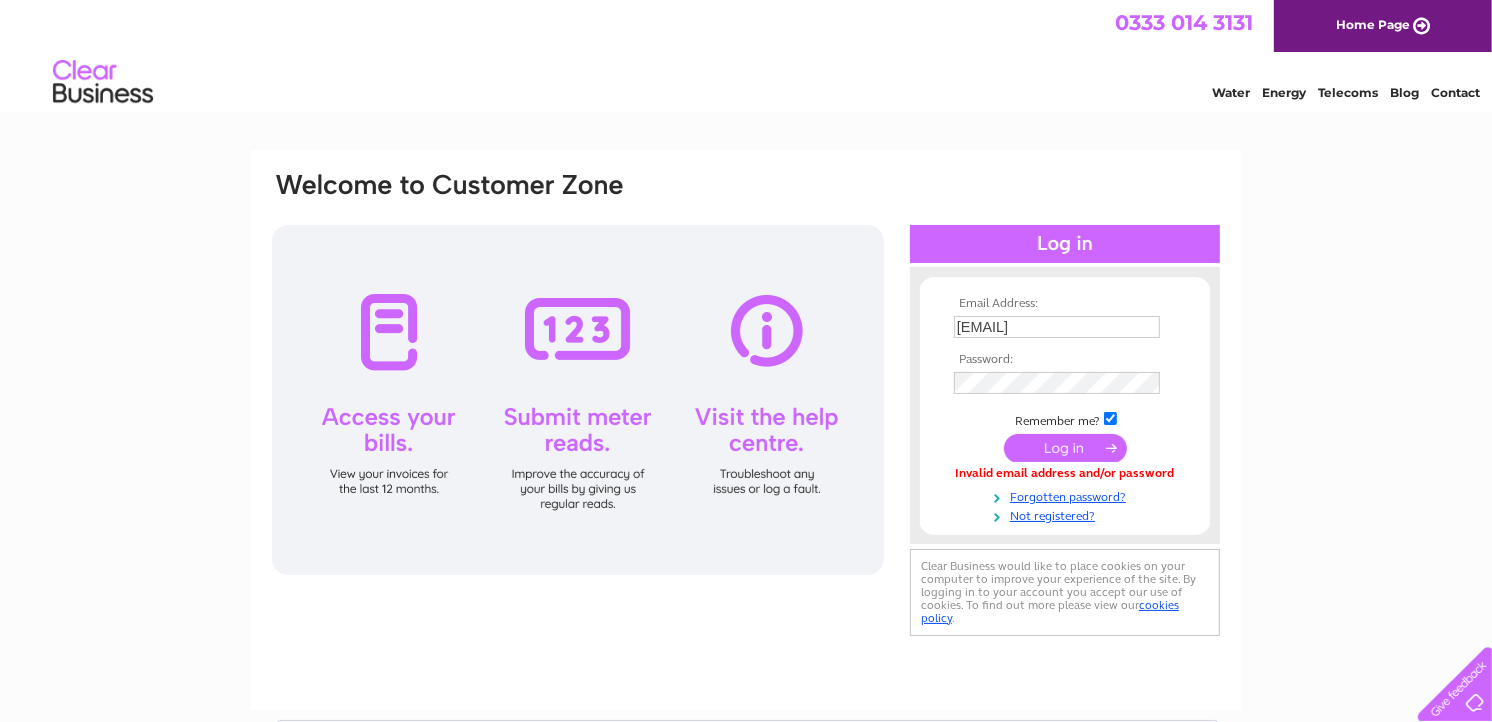 scroll, scrollTop: 0, scrollLeft: 0, axis: both 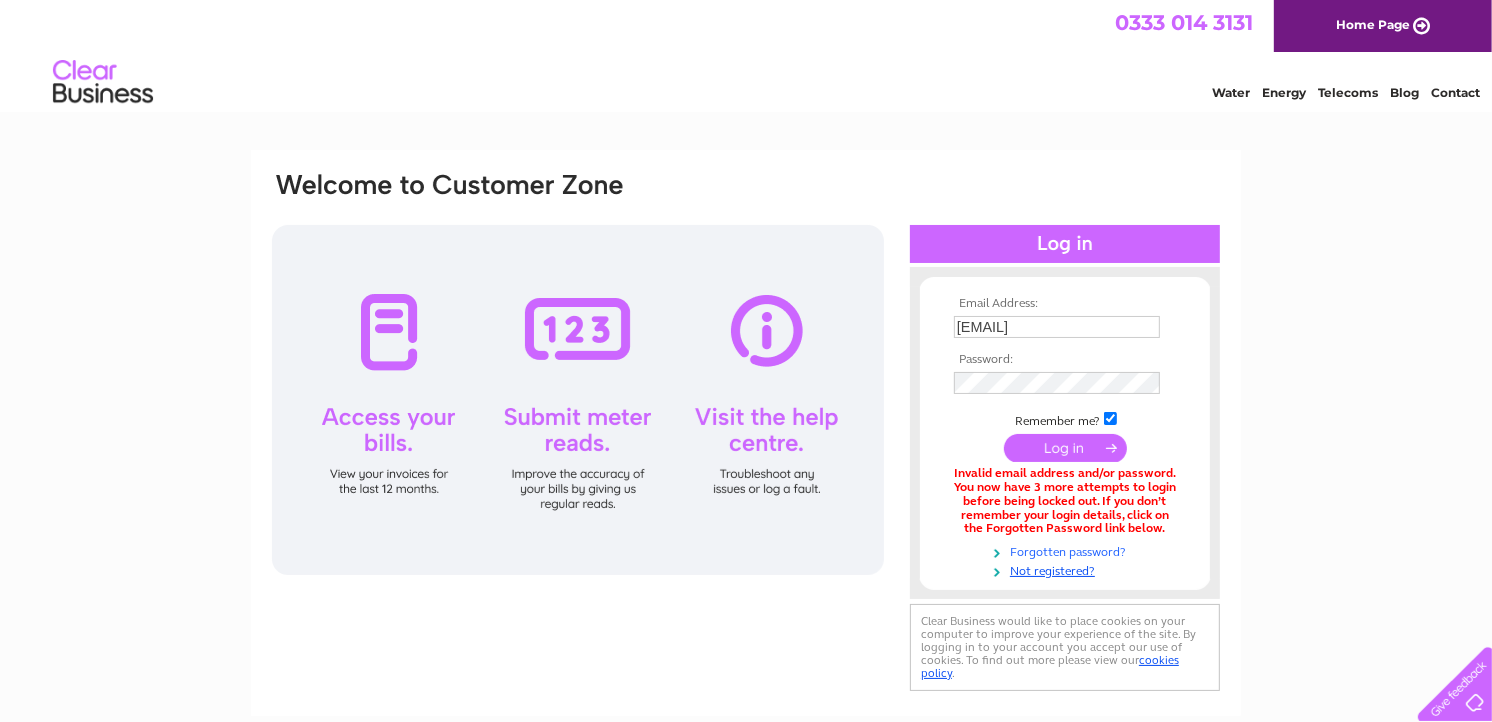click on "Forgotten password?" at bounding box center (1067, 550) 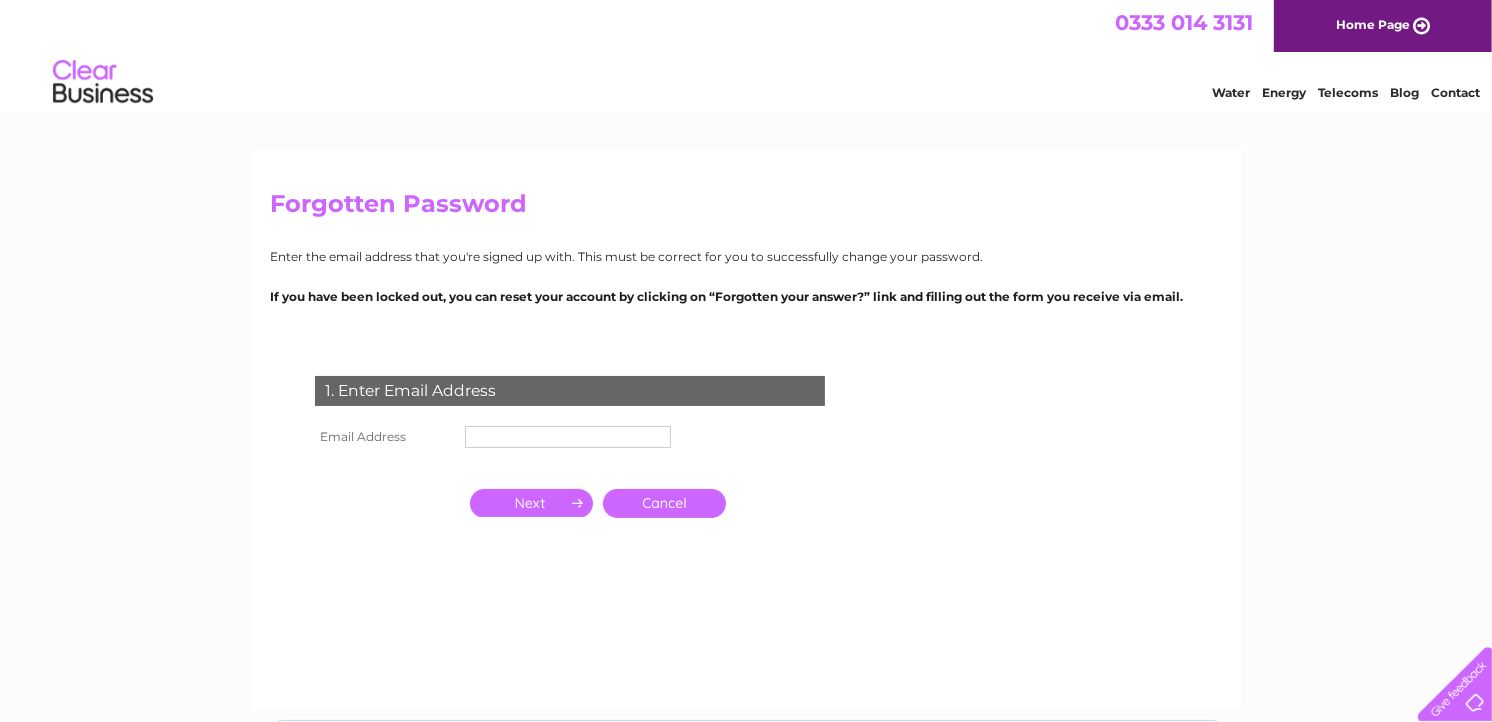 scroll, scrollTop: 0, scrollLeft: 0, axis: both 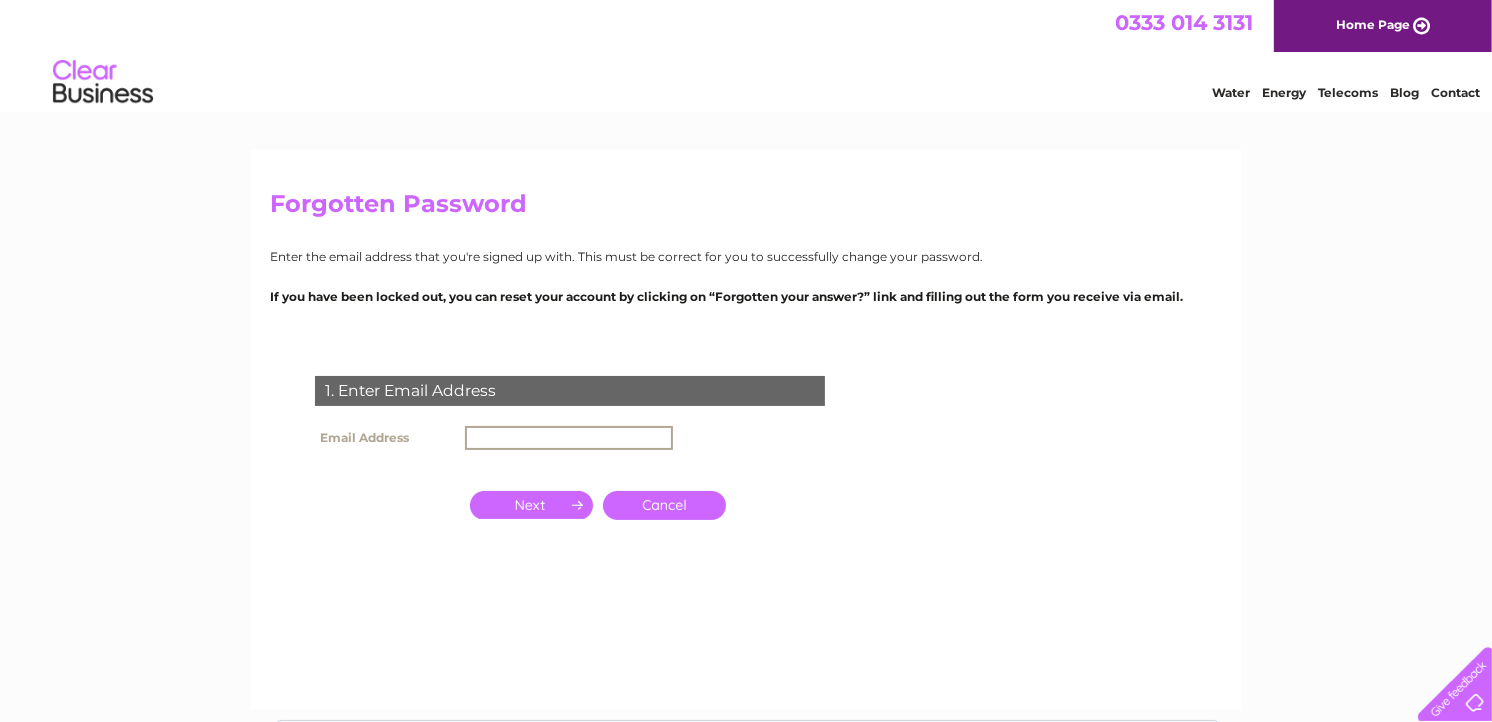 type on "[EMAIL]" 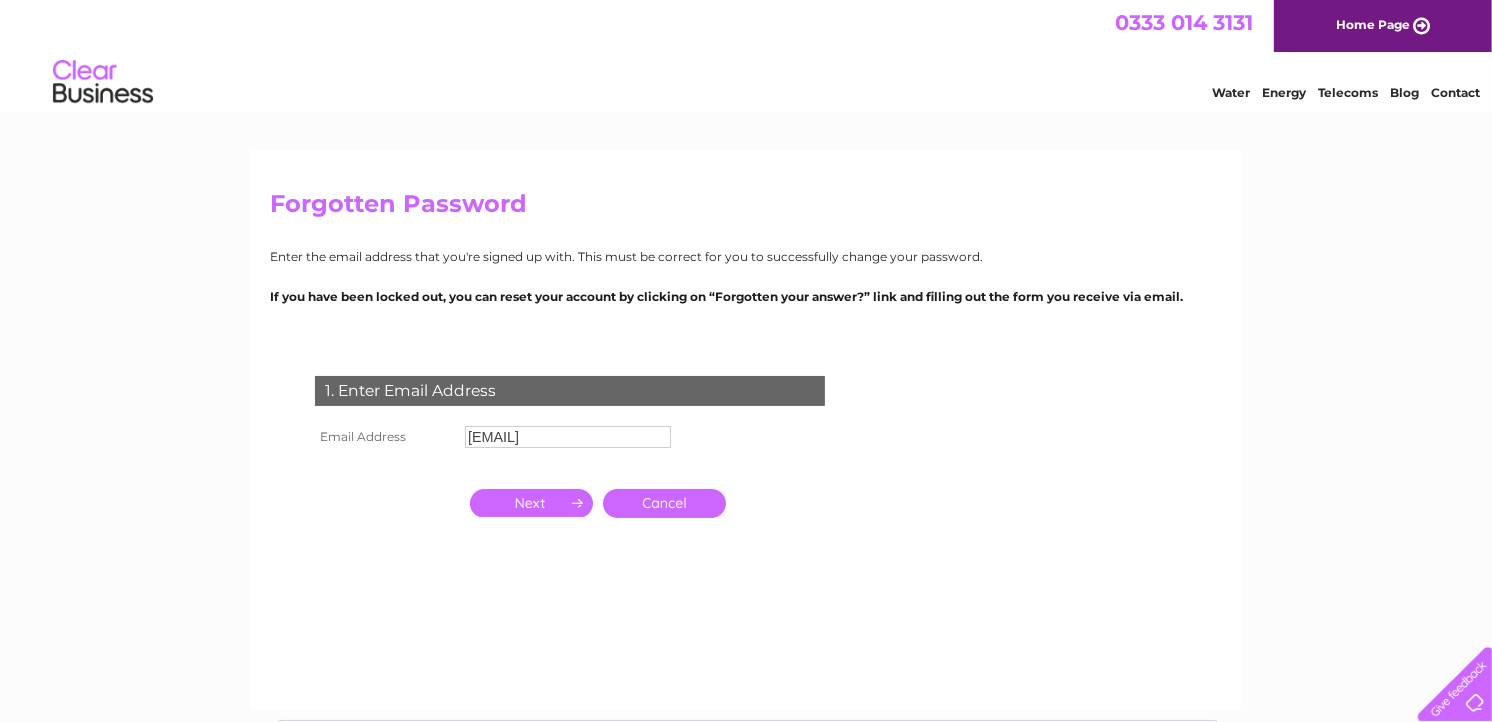 click at bounding box center [531, 503] 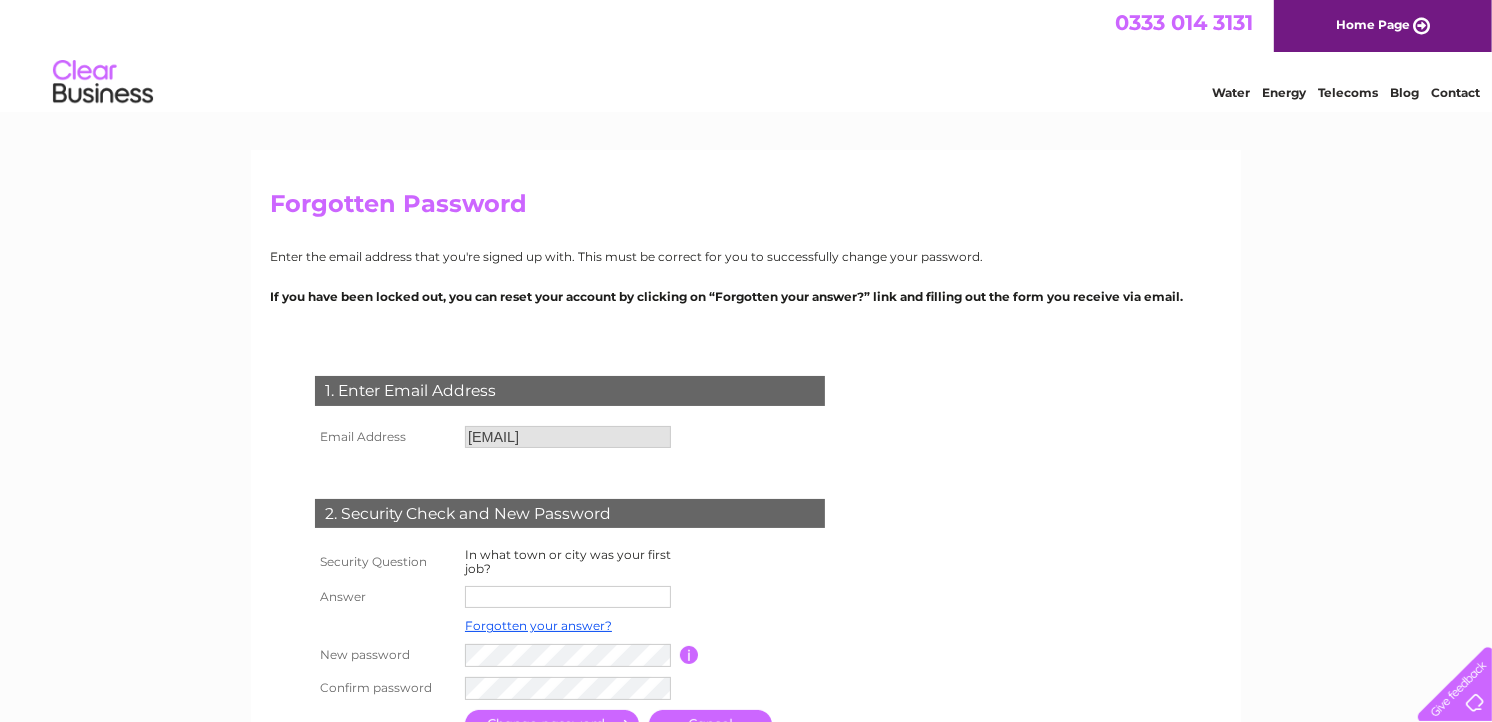 scroll, scrollTop: 111, scrollLeft: 0, axis: vertical 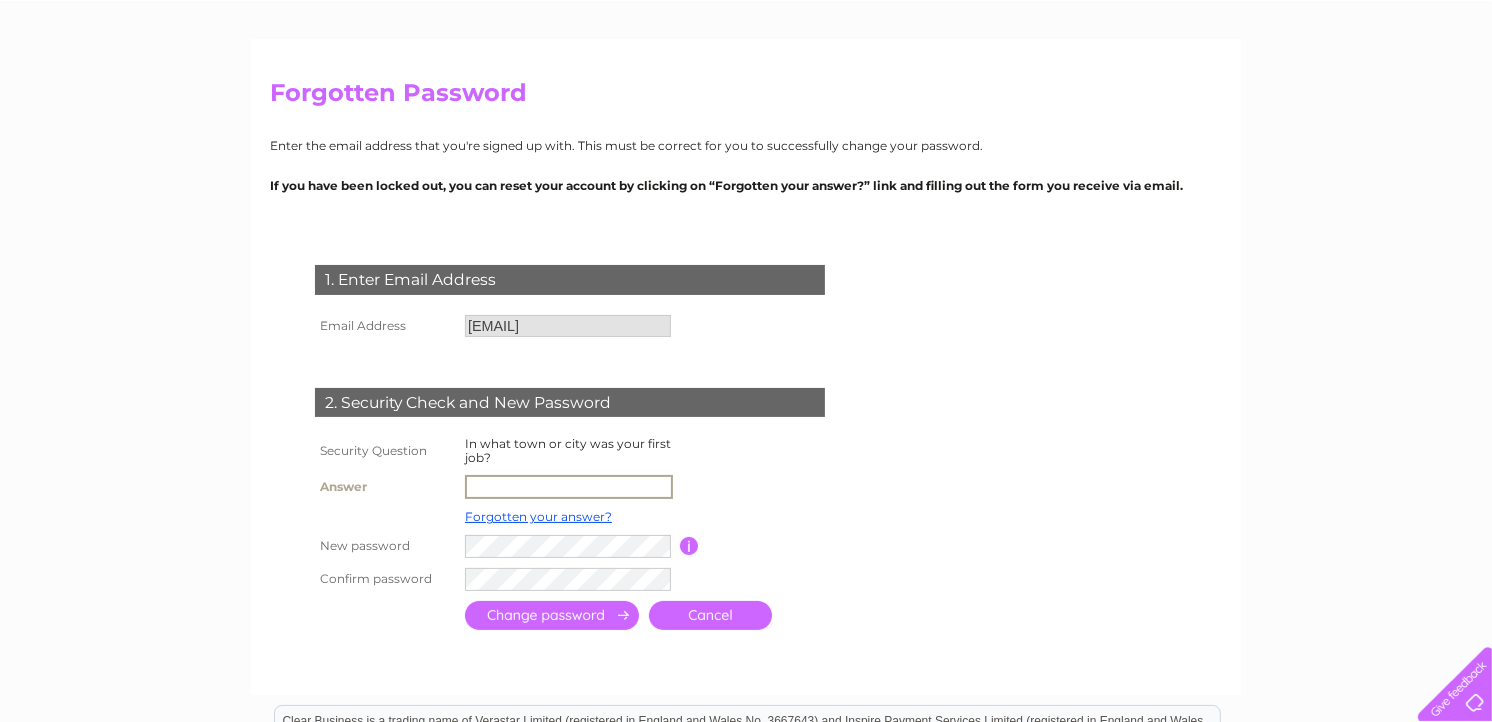click at bounding box center [569, 487] 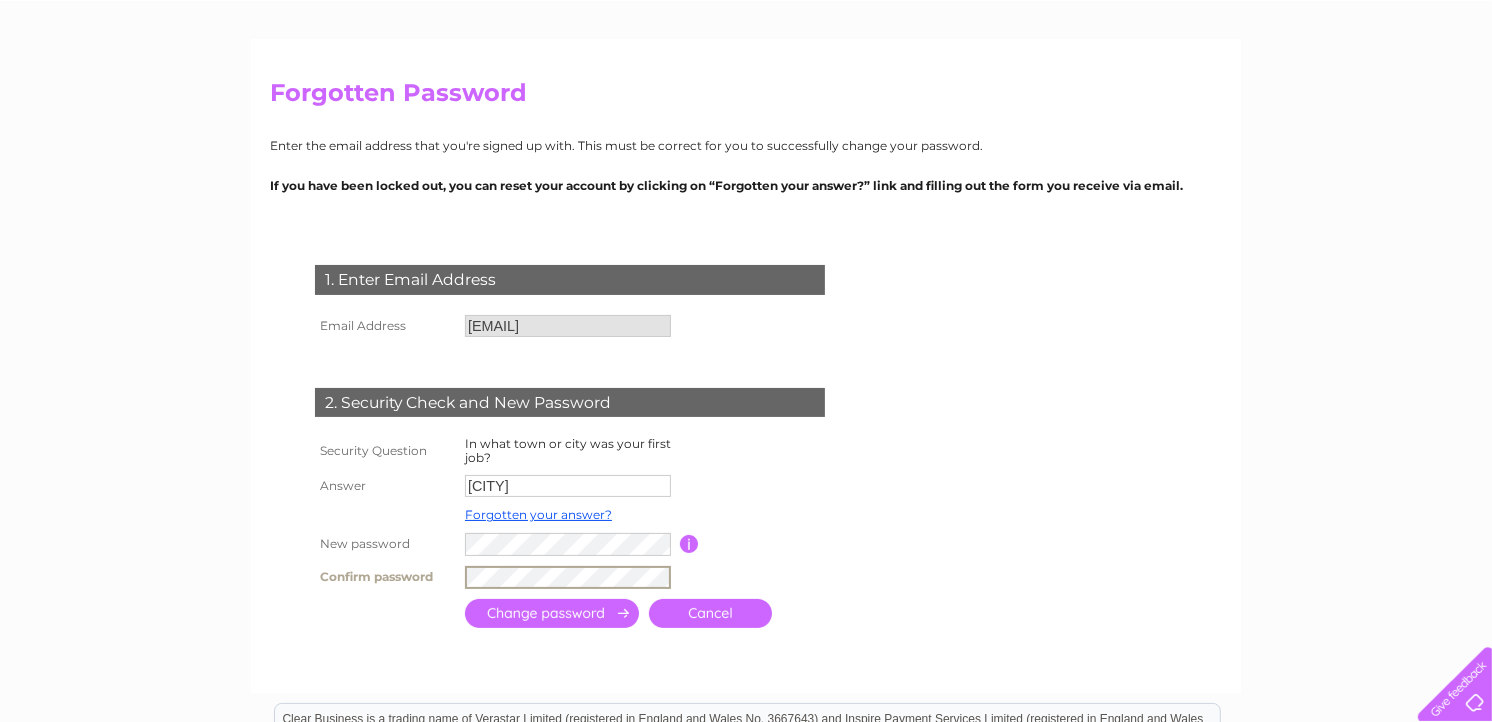 click at bounding box center [552, 613] 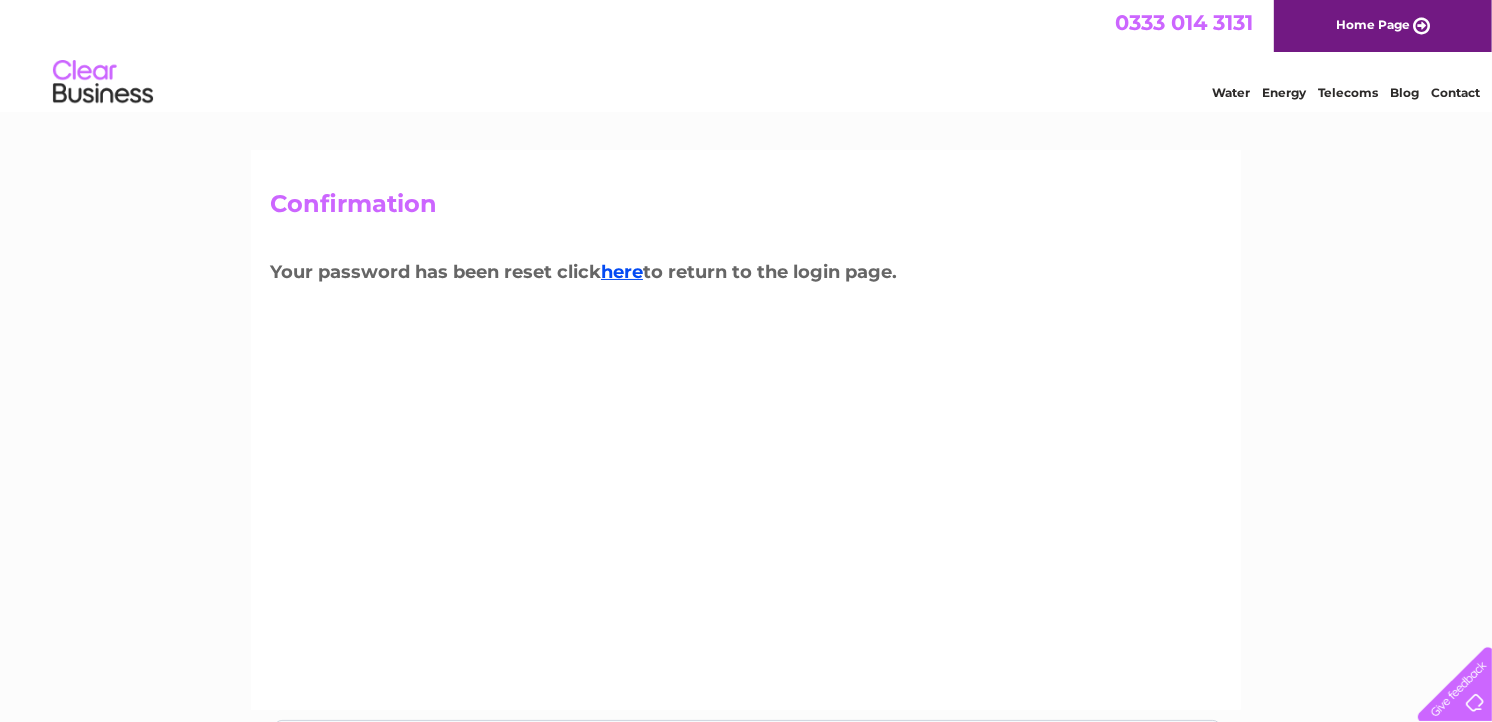 scroll, scrollTop: 0, scrollLeft: 0, axis: both 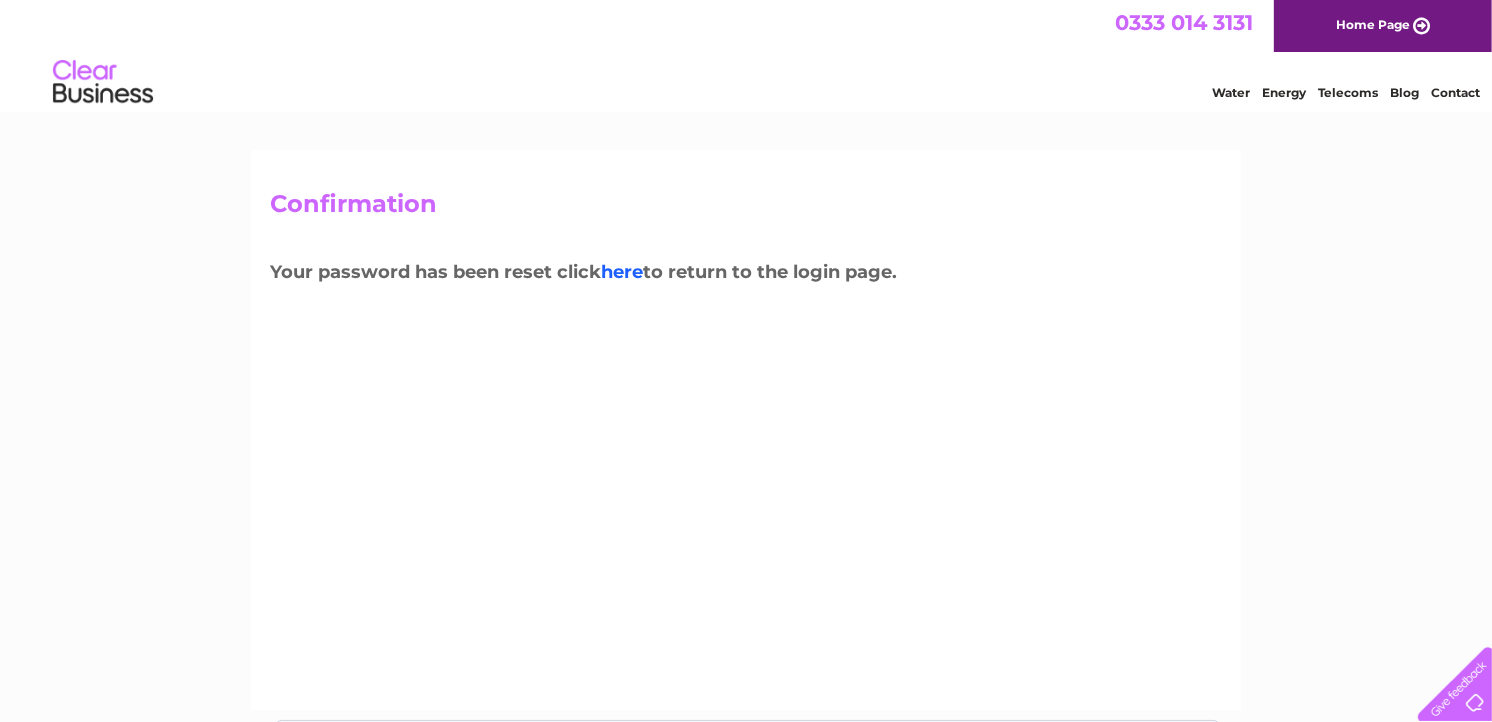 click on "here" at bounding box center [622, 272] 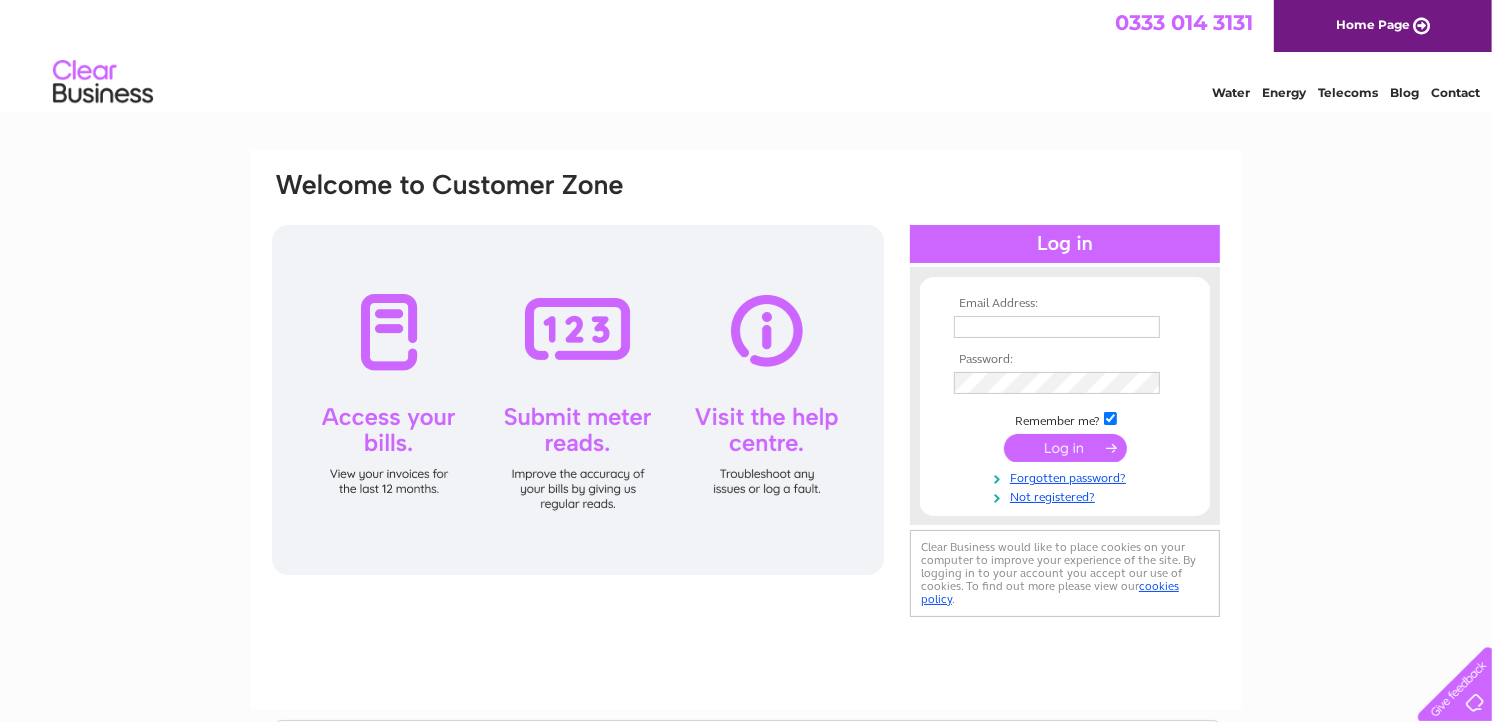 scroll, scrollTop: 0, scrollLeft: 0, axis: both 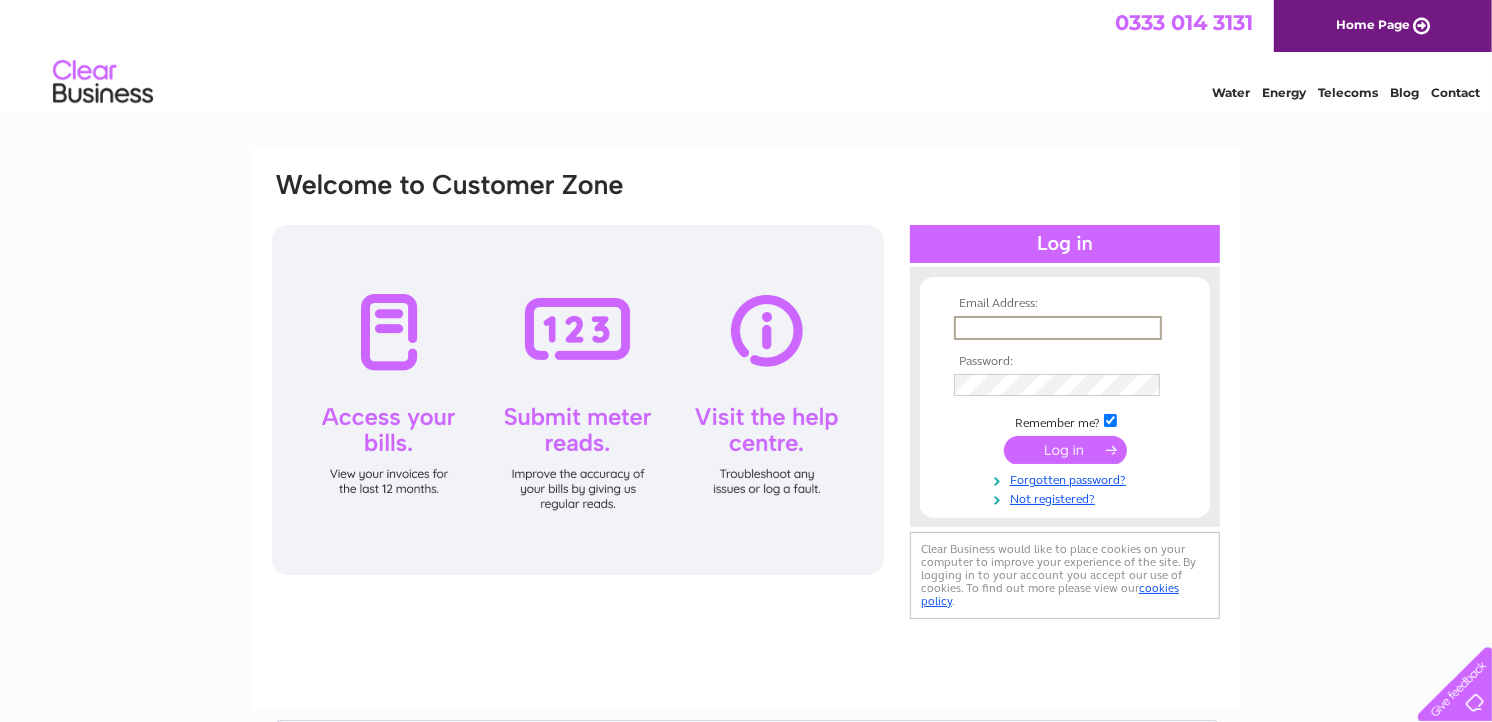 click at bounding box center (1058, 328) 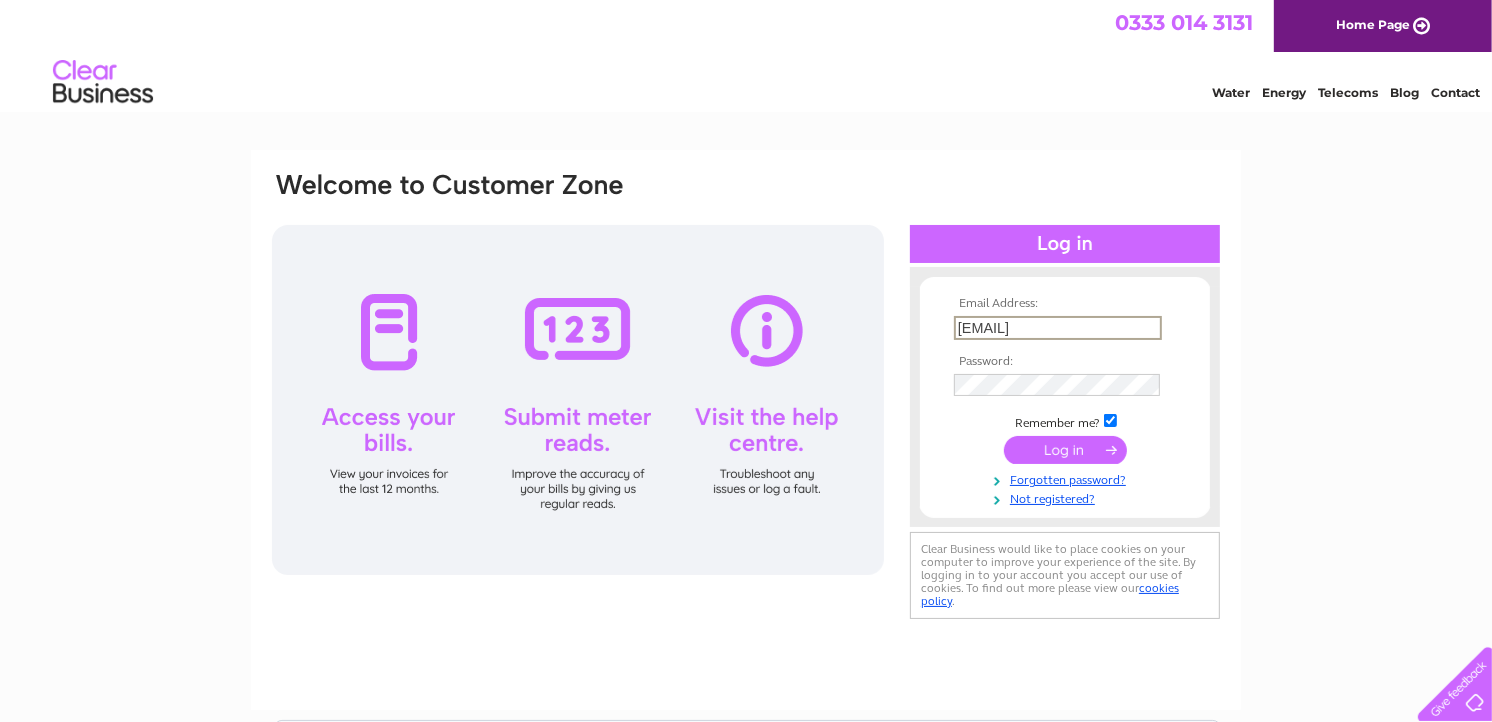 scroll, scrollTop: 0, scrollLeft: 18, axis: horizontal 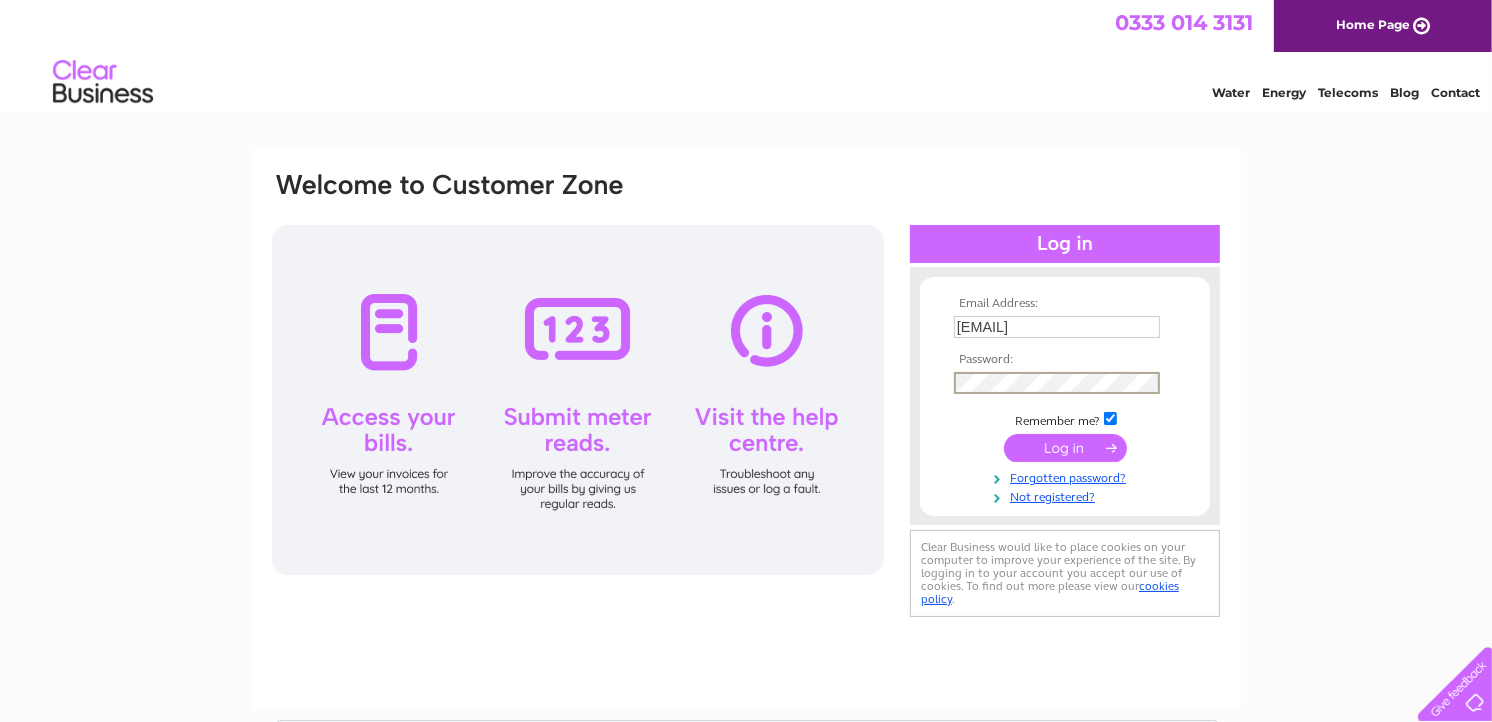 click at bounding box center [1065, 448] 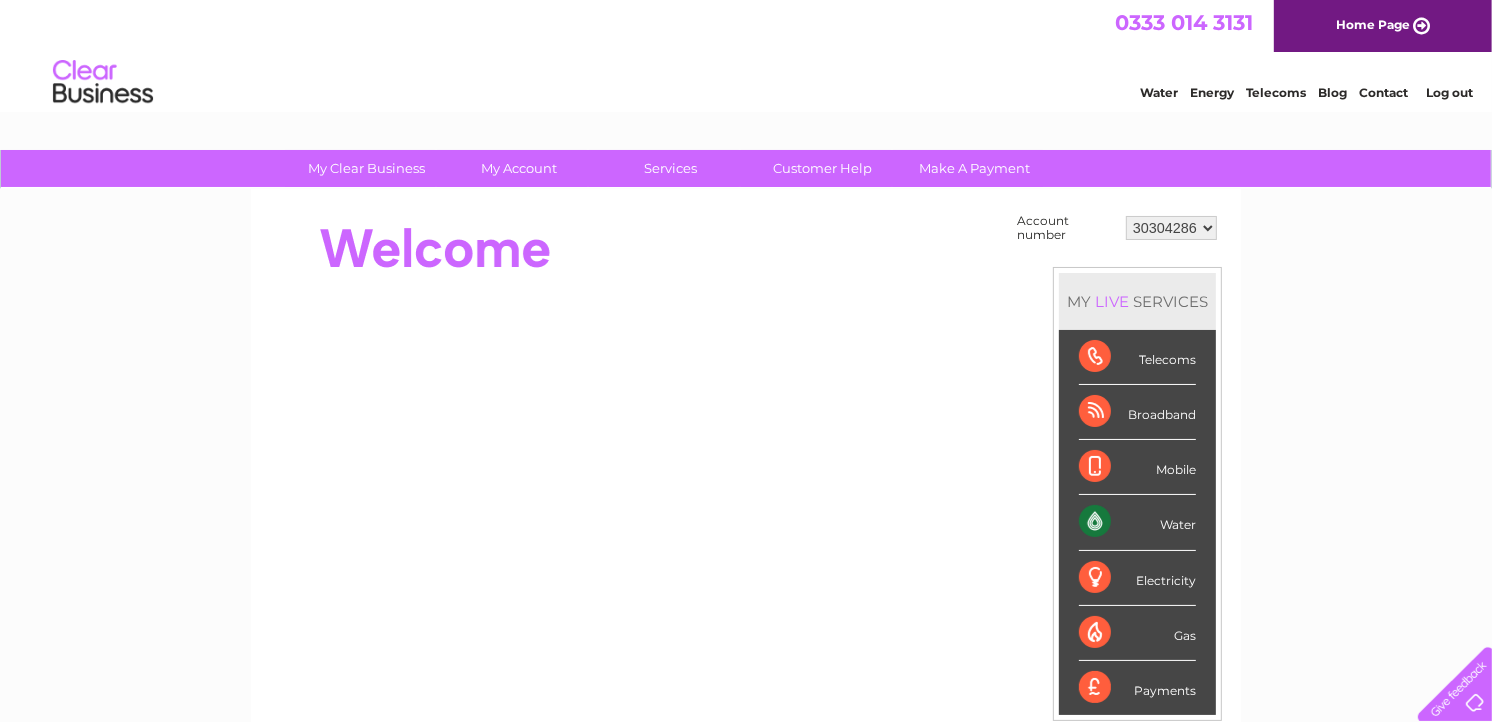 scroll, scrollTop: 0, scrollLeft: 0, axis: both 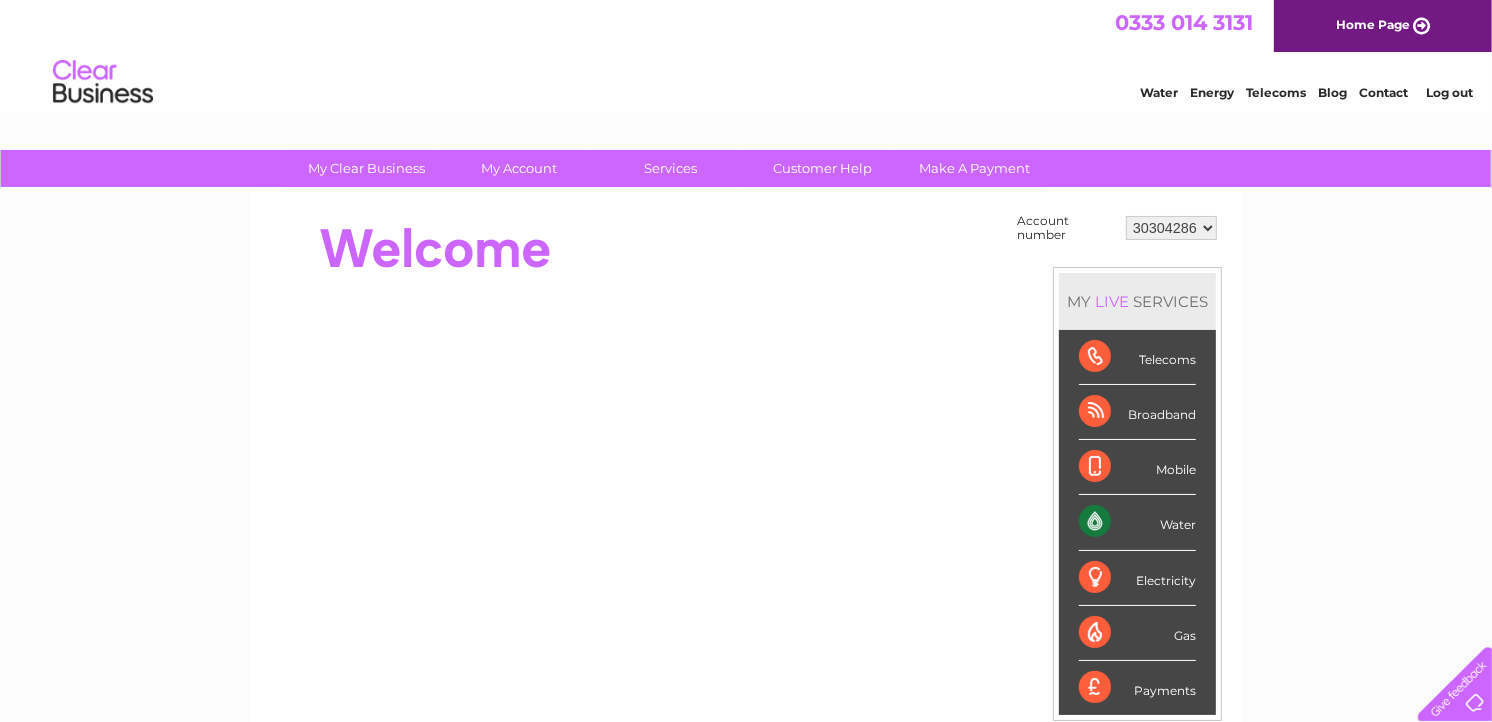click on "Water" at bounding box center [1137, 522] 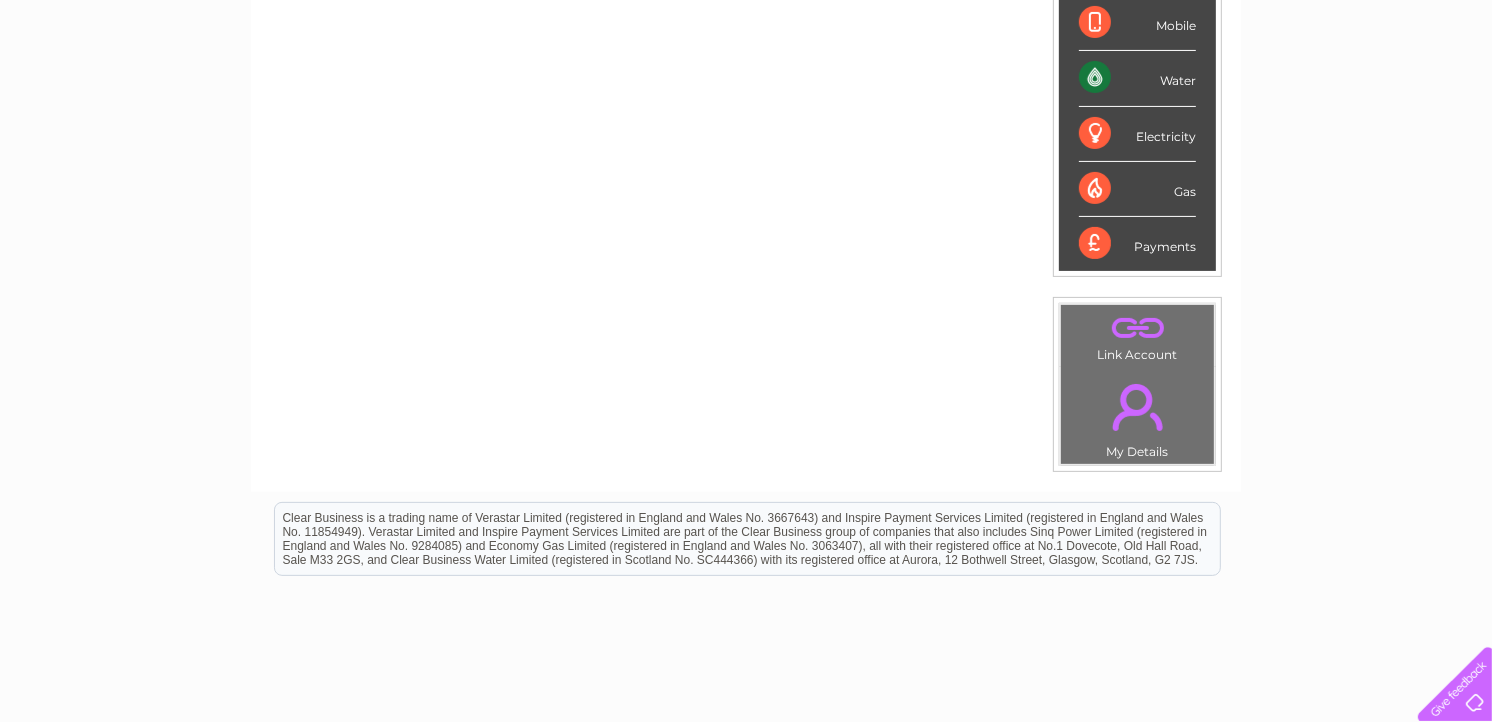 scroll, scrollTop: 111, scrollLeft: 0, axis: vertical 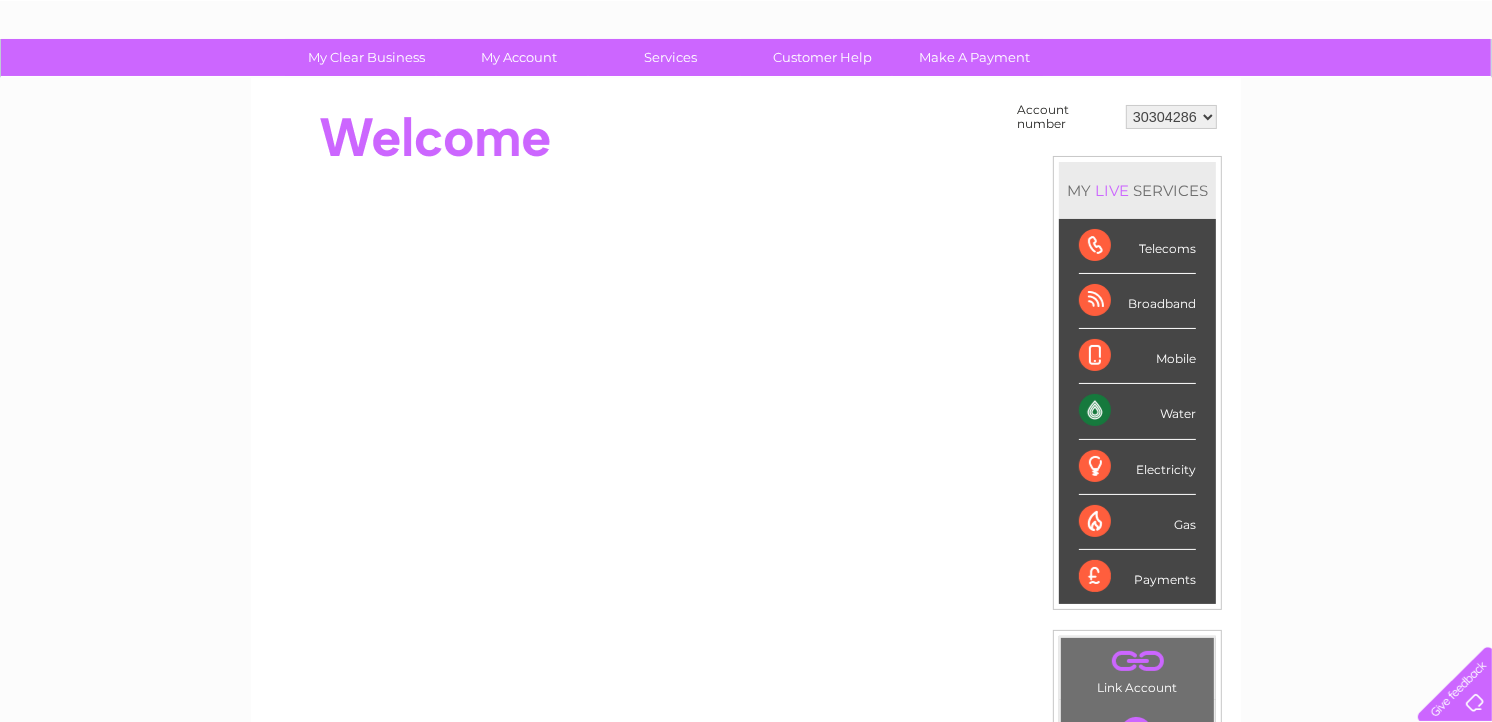 click on "Water" at bounding box center (1137, 411) 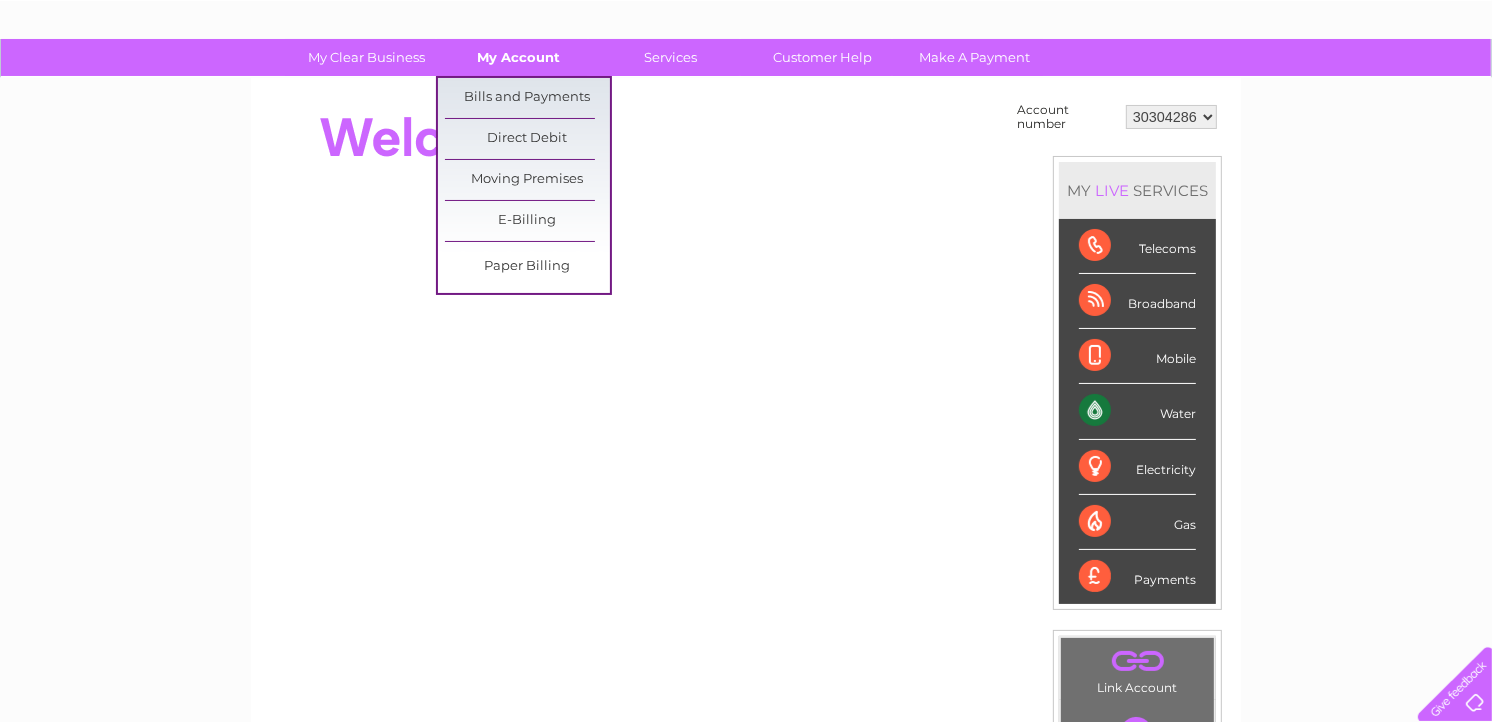 click on "My Account" at bounding box center (519, 57) 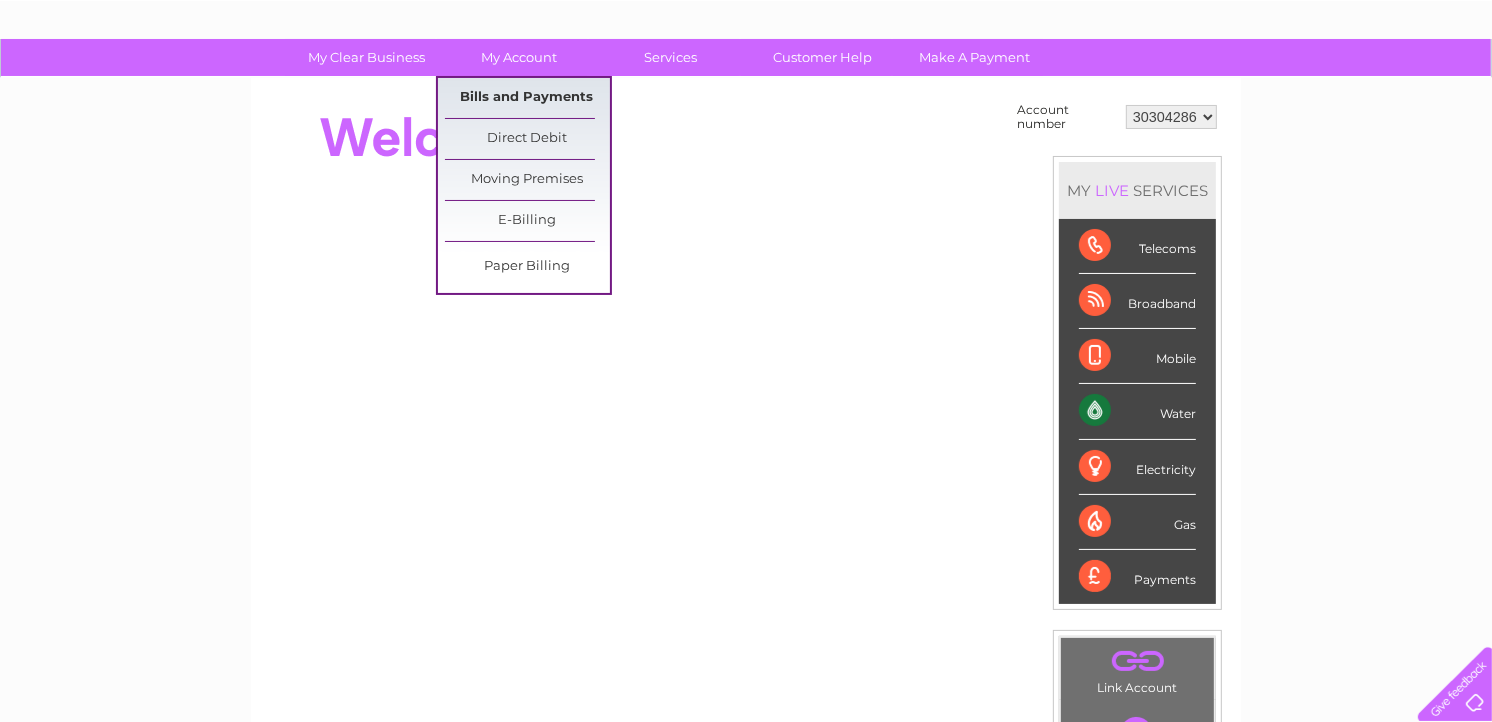 click on "Bills and Payments" at bounding box center (527, 98) 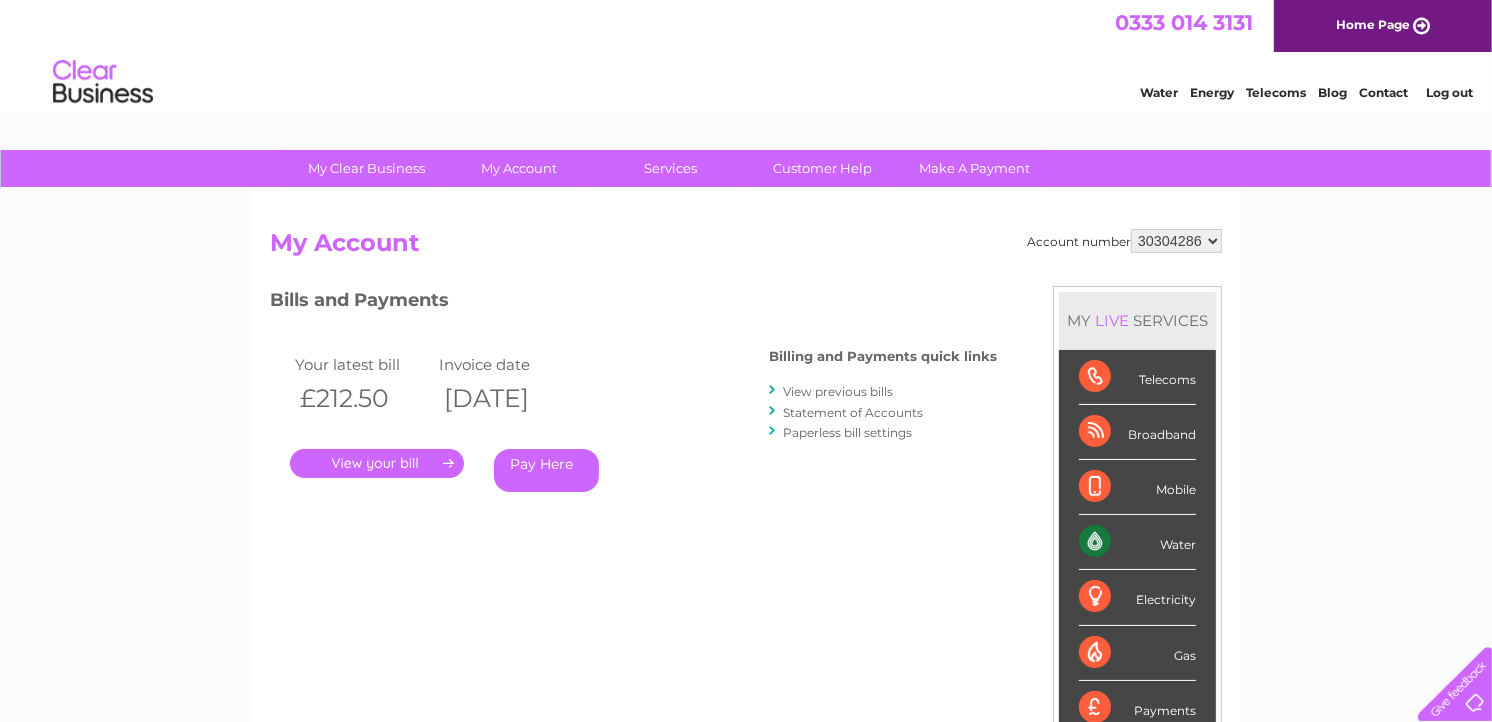 scroll, scrollTop: 0, scrollLeft: 0, axis: both 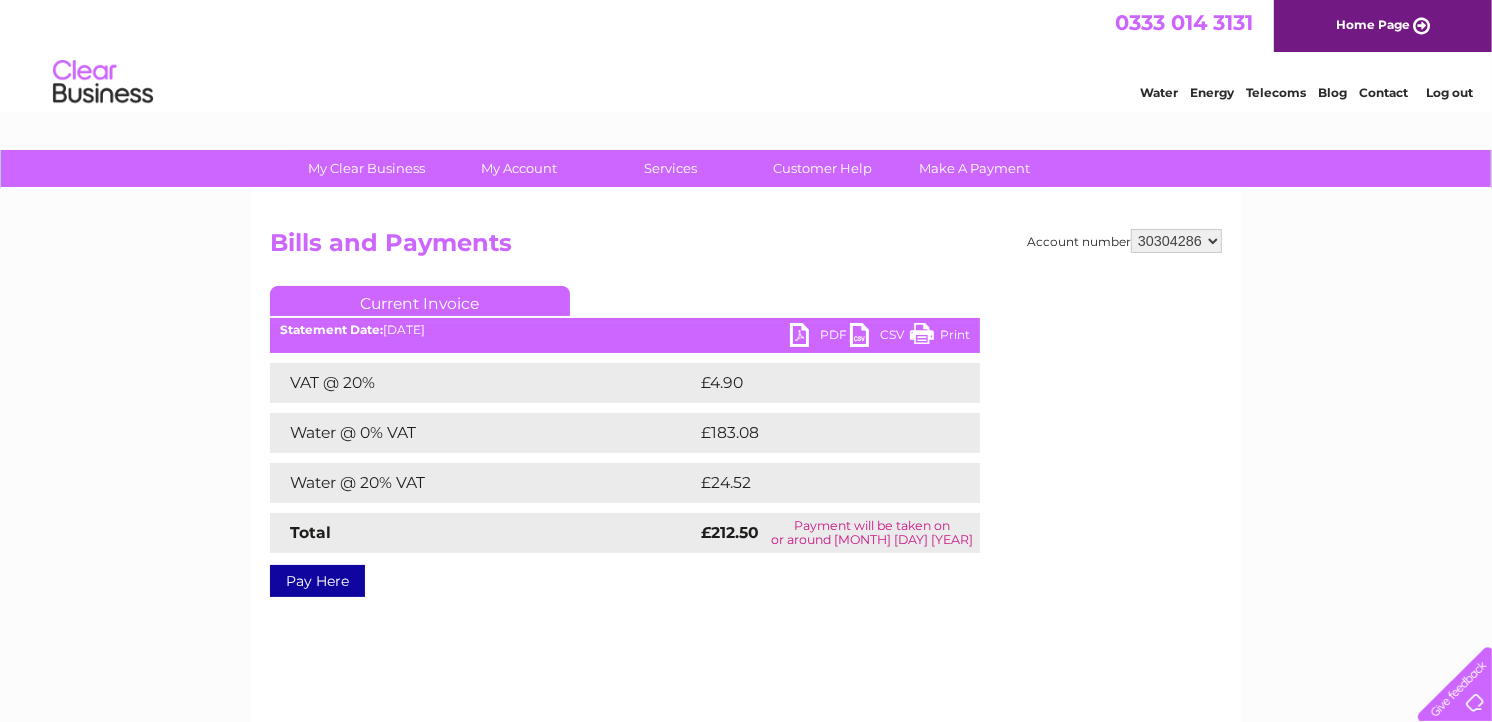 click on "PDF" at bounding box center [820, 337] 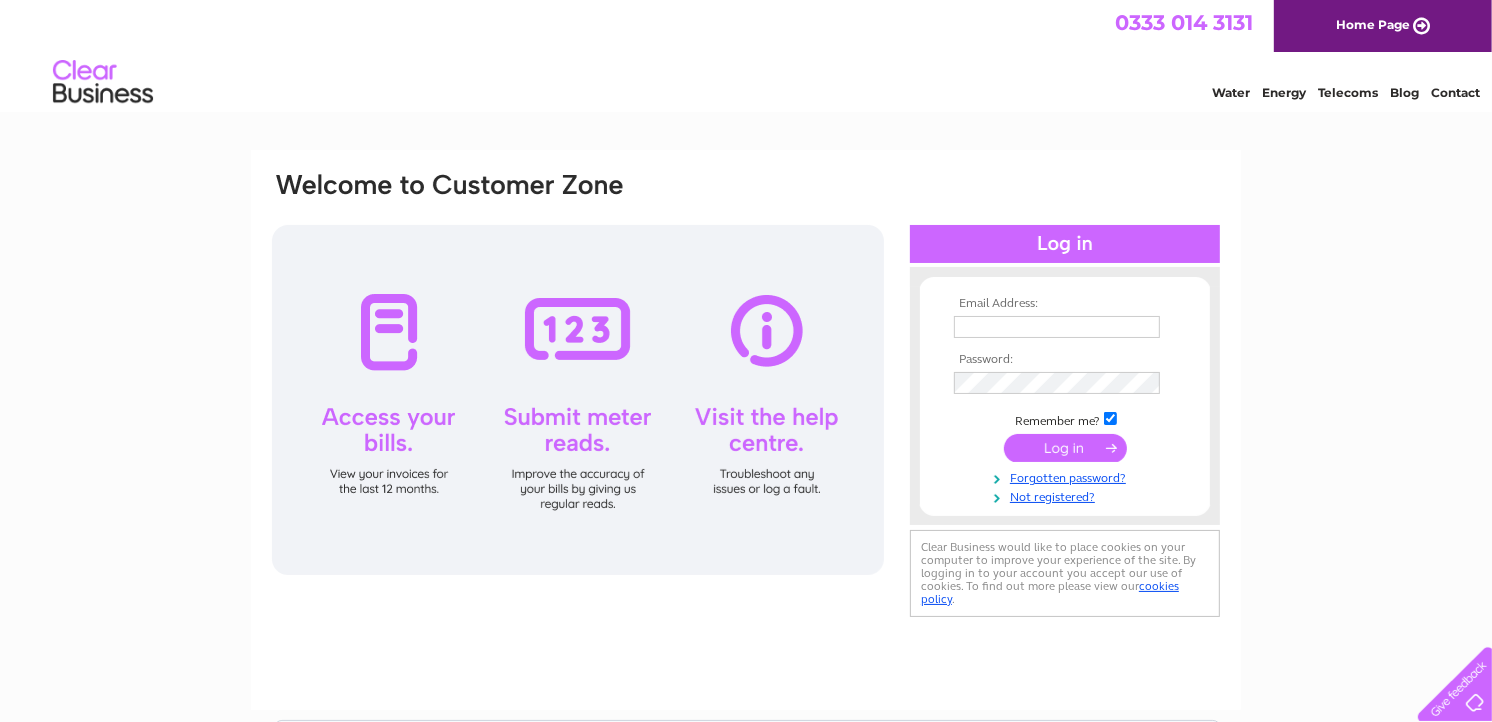 scroll, scrollTop: 0, scrollLeft: 0, axis: both 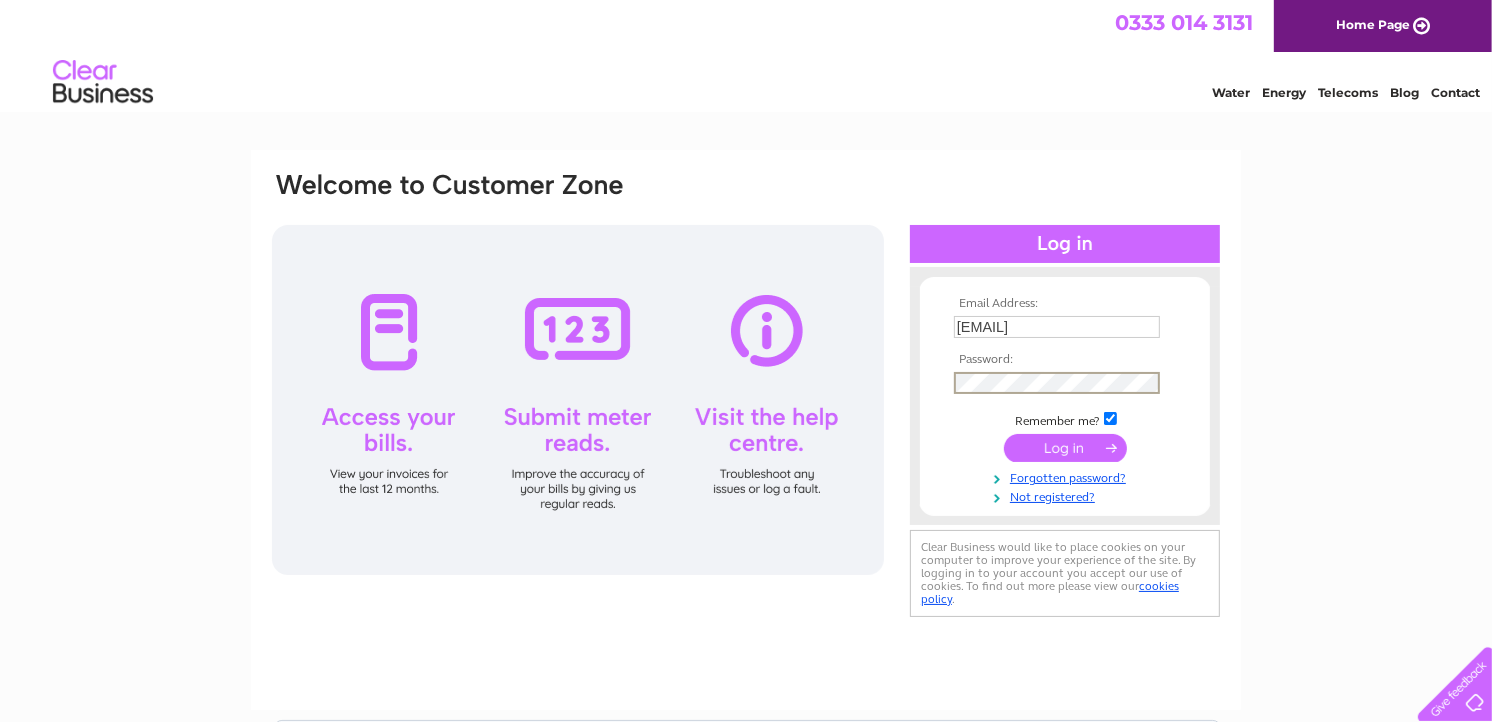click at bounding box center (1065, 448) 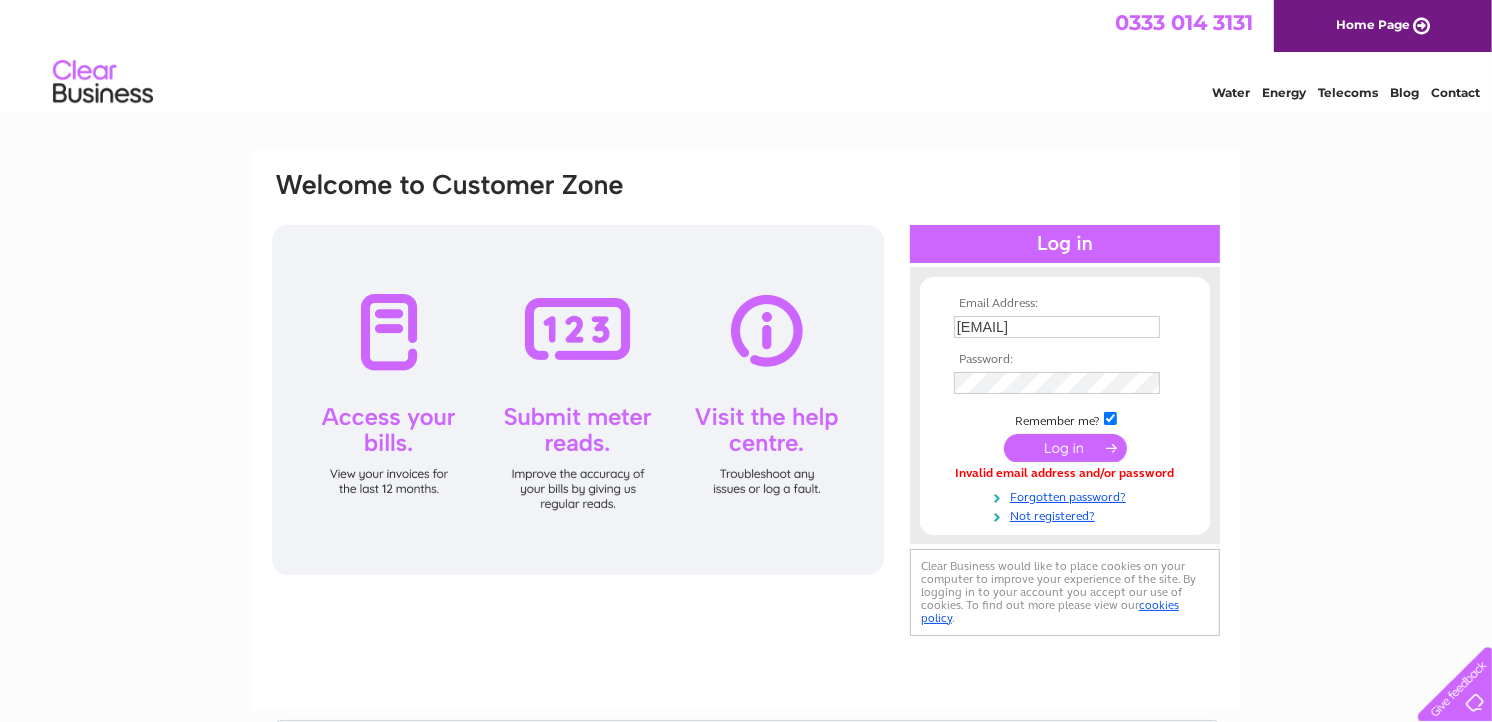 scroll, scrollTop: 0, scrollLeft: 0, axis: both 